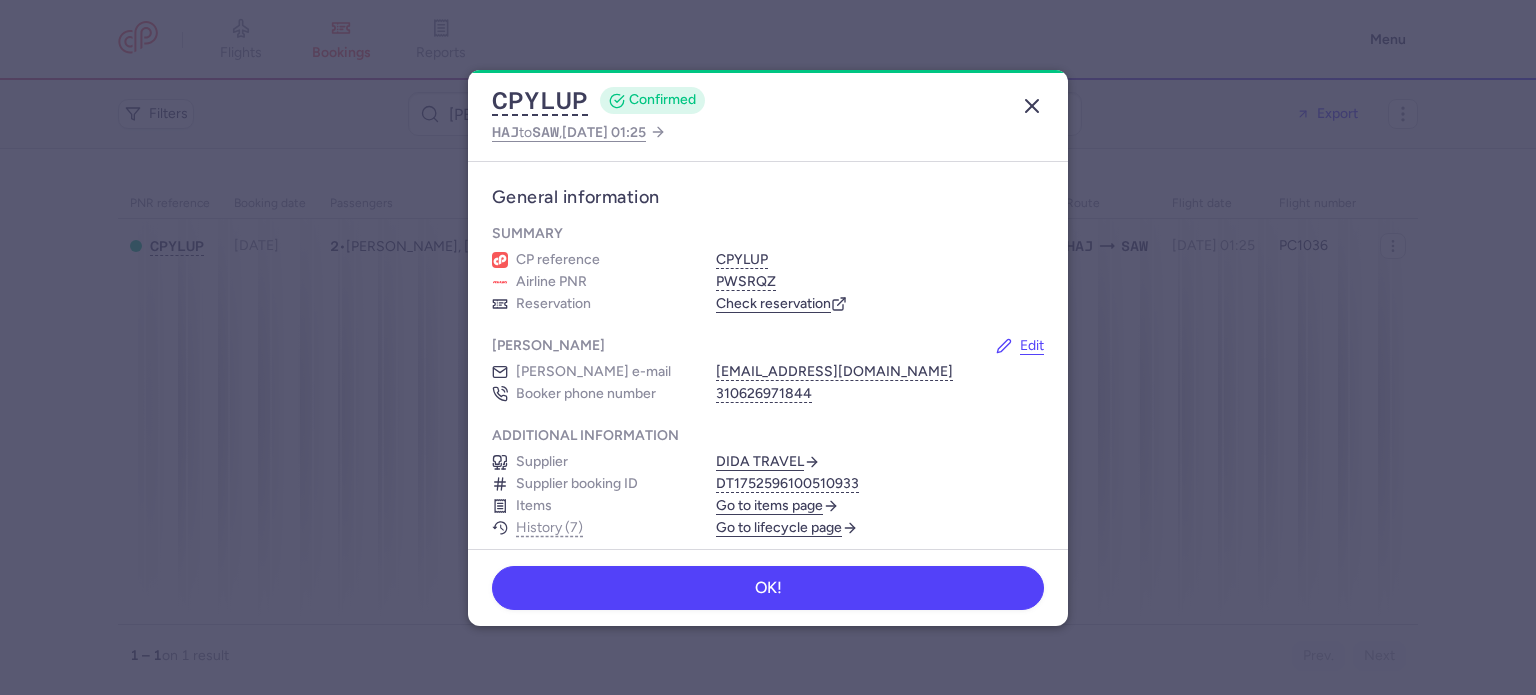scroll, scrollTop: 0, scrollLeft: 0, axis: both 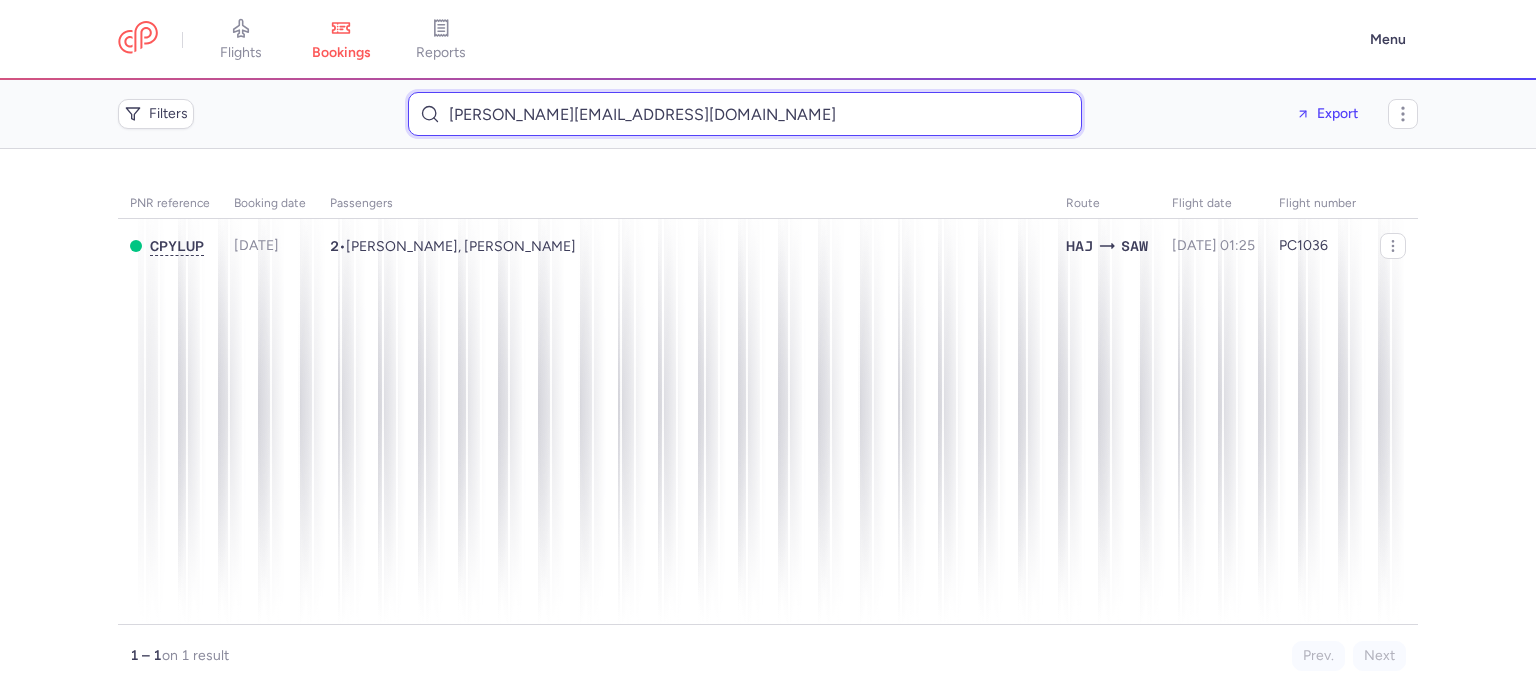 click on "maria-toko@hotmail.com" at bounding box center [745, 114] 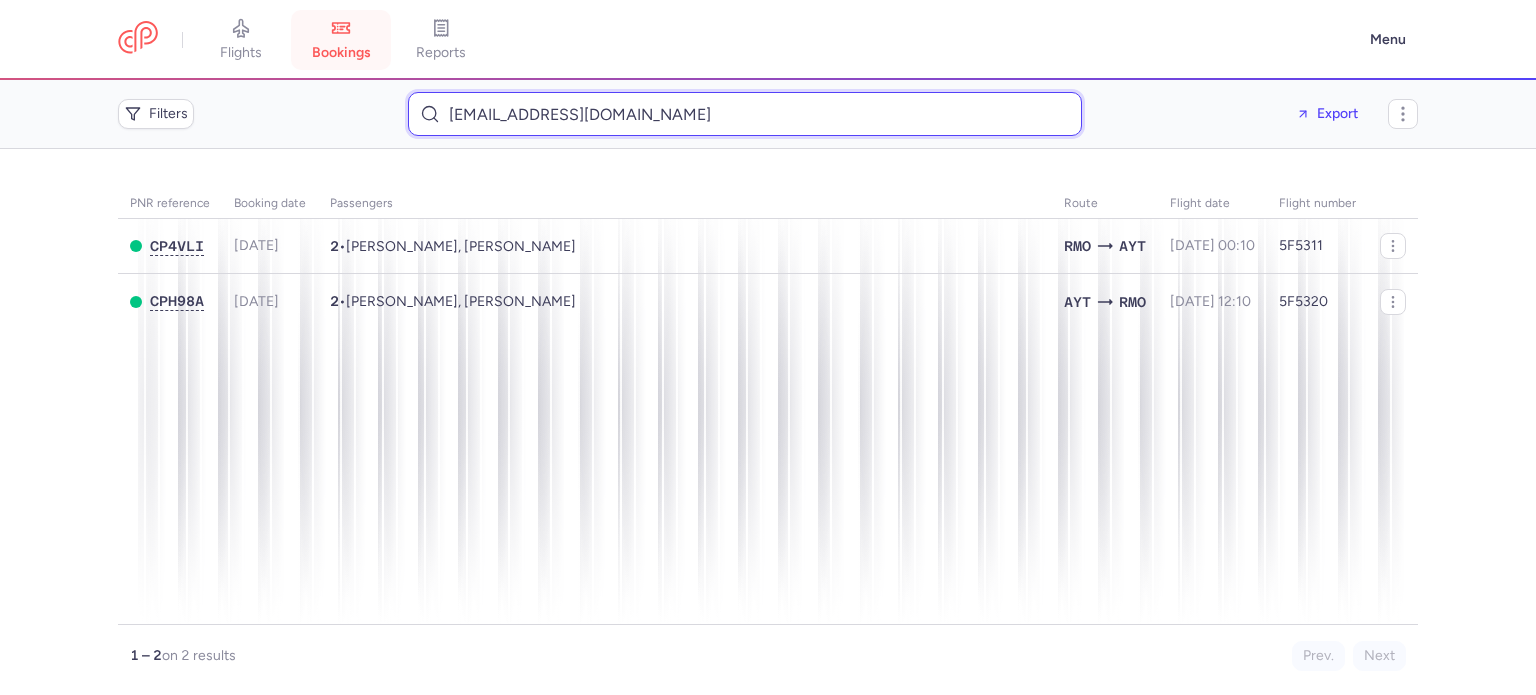 type on "oksi090772@gmail.com" 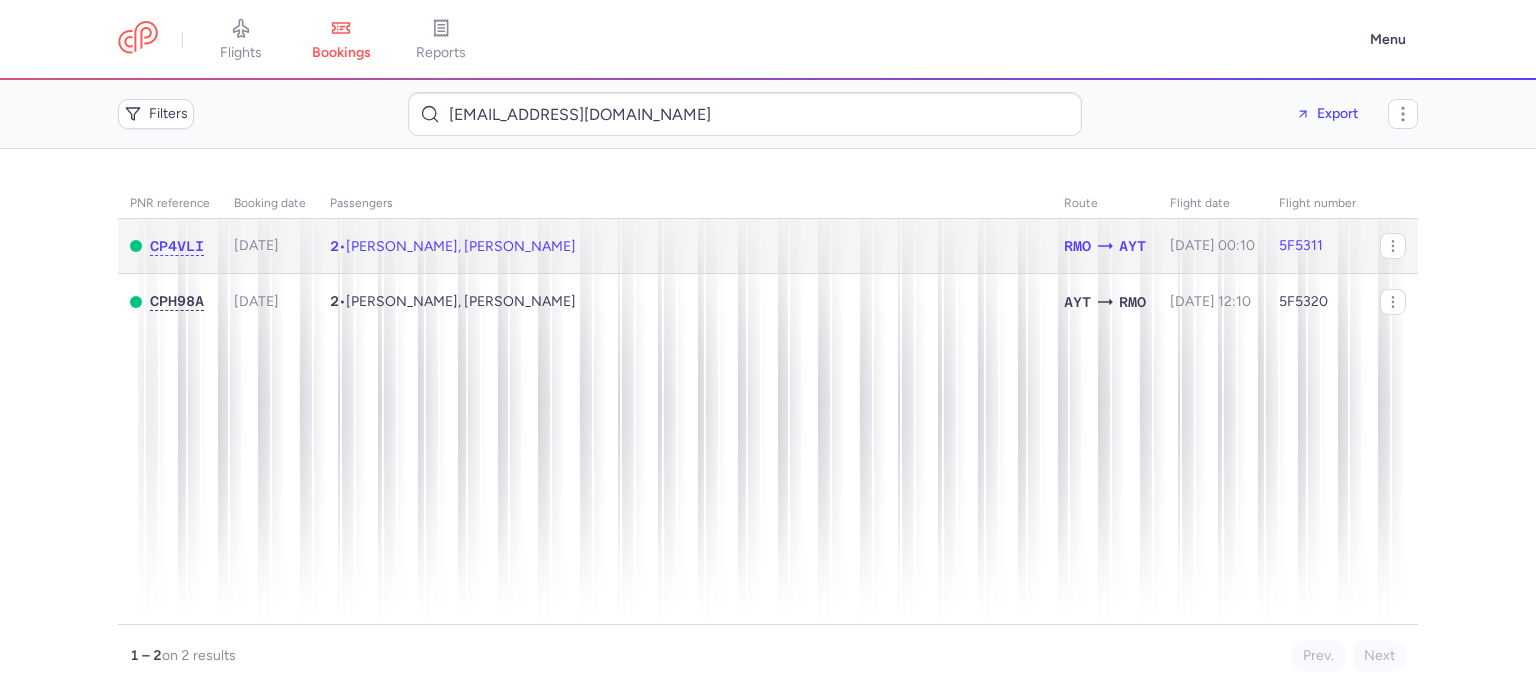 click on "2  •  Oksana GUROVA, Sofiia GUROVA" at bounding box center [685, 246] 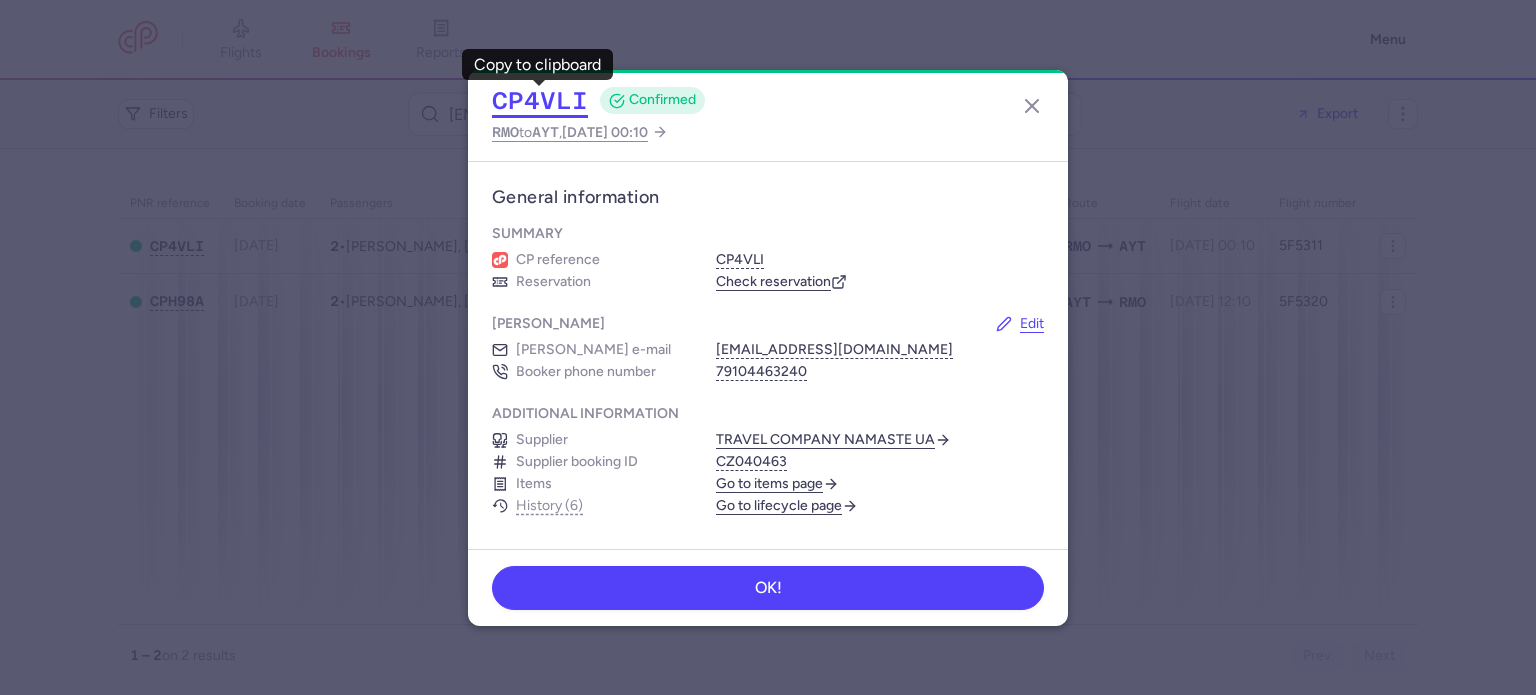click on "CP4VLI" 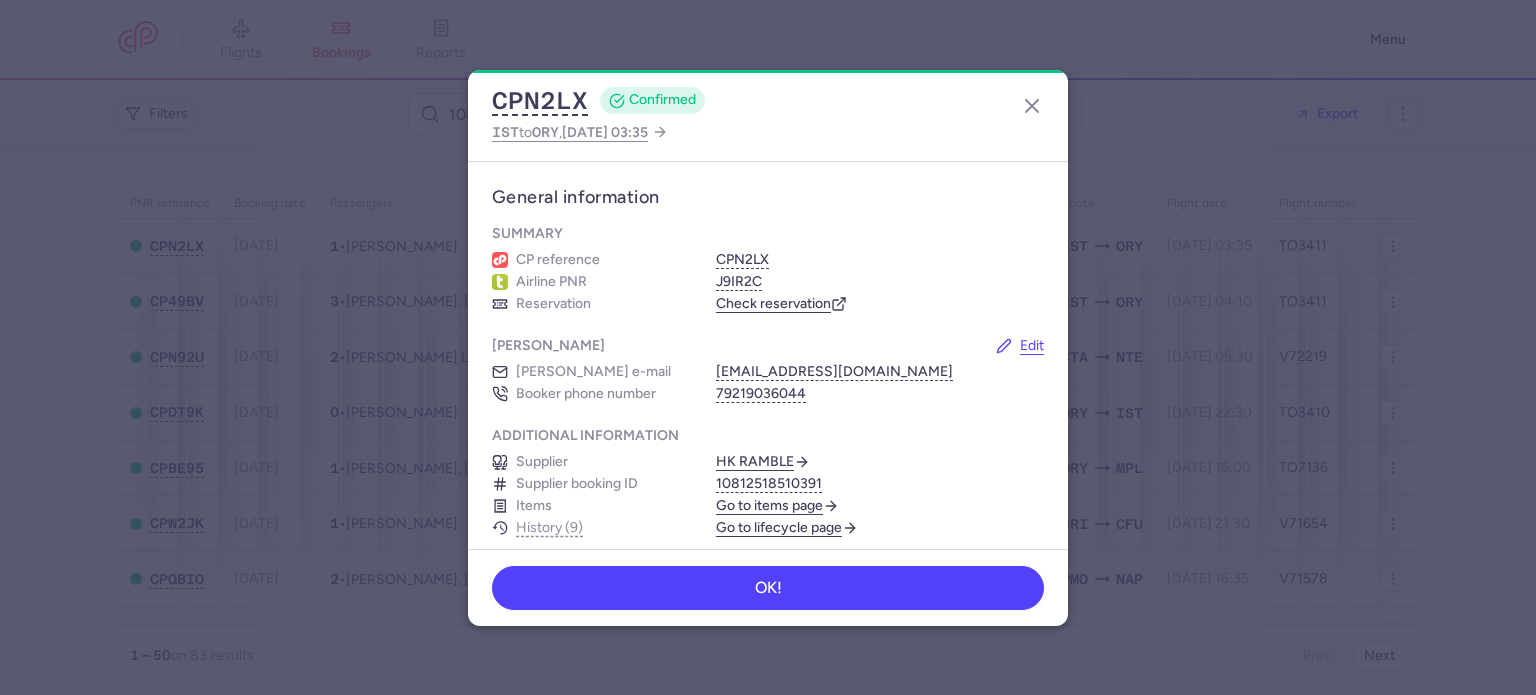 scroll, scrollTop: 0, scrollLeft: 0, axis: both 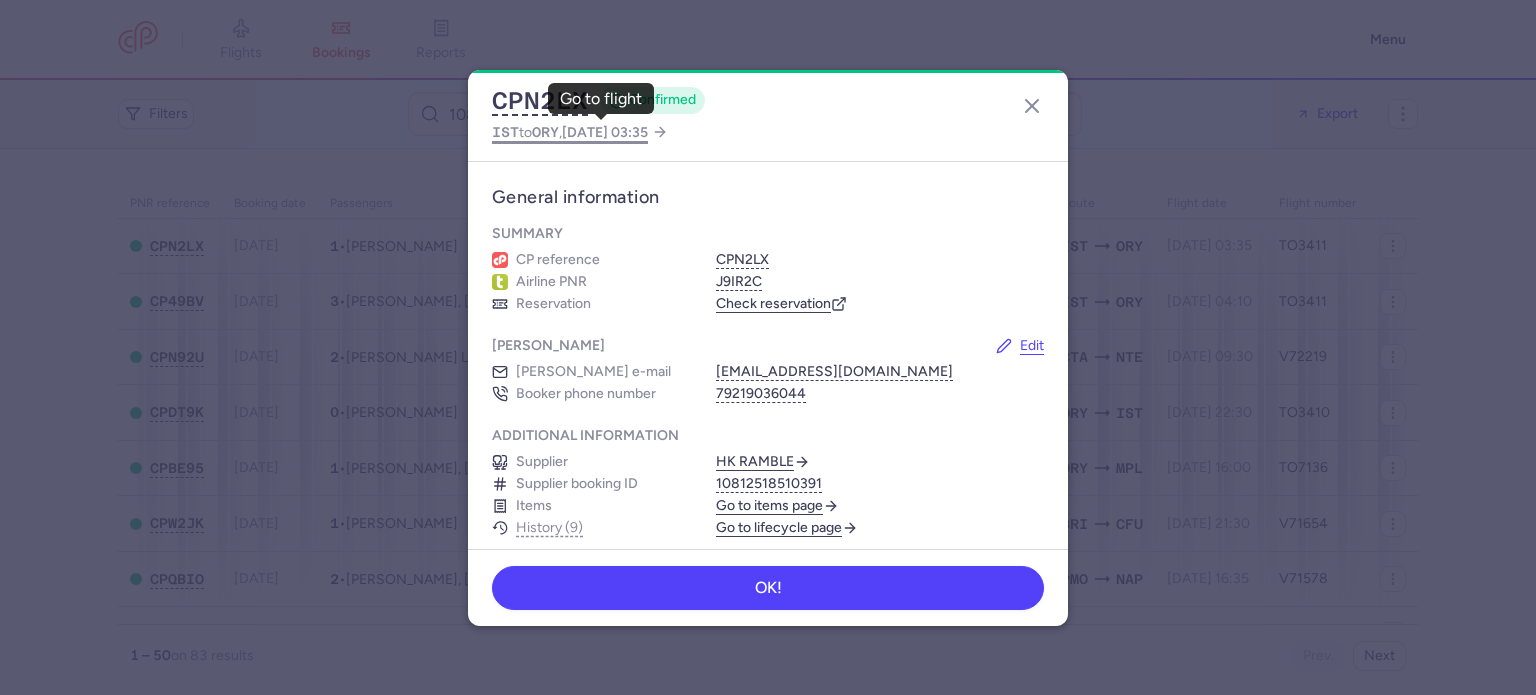 click on "IST  to  ORY ,  [DATE] 03:35" at bounding box center [570, 132] 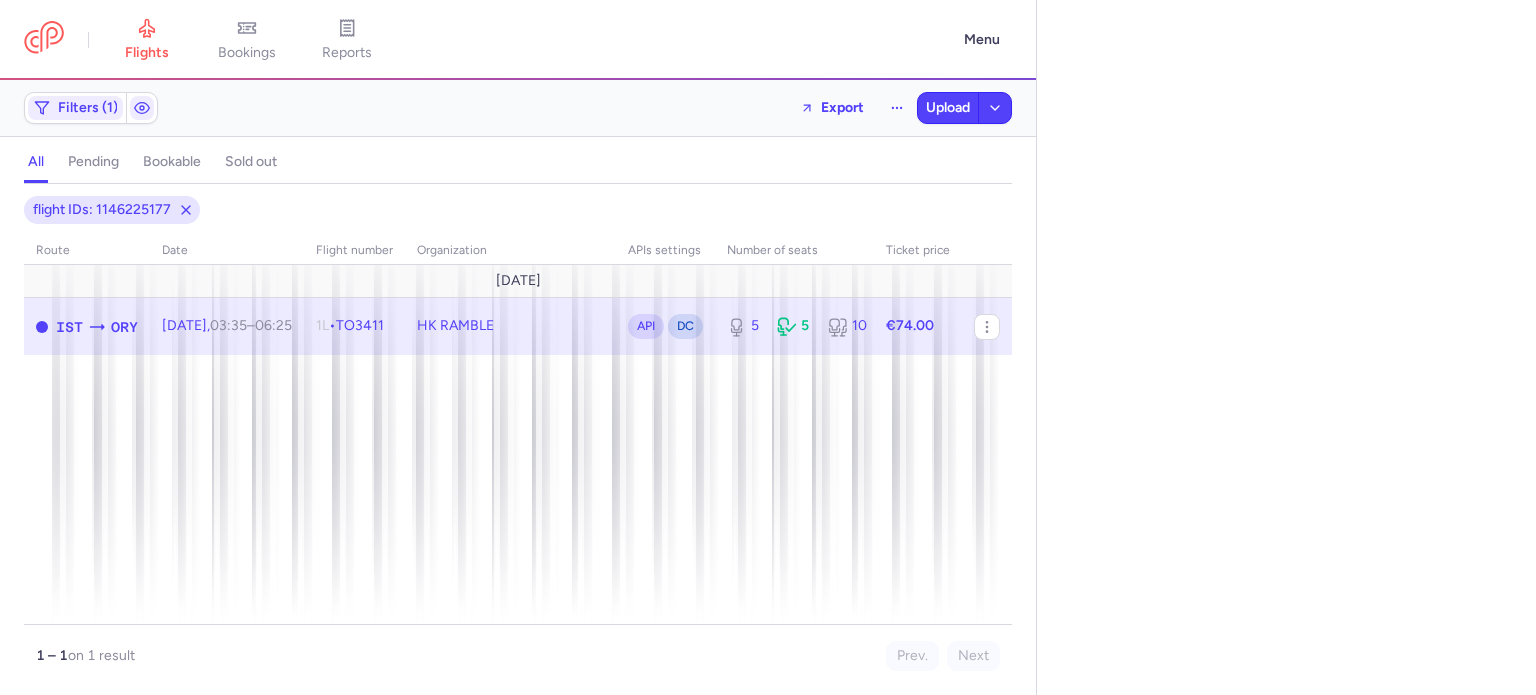 select on "days" 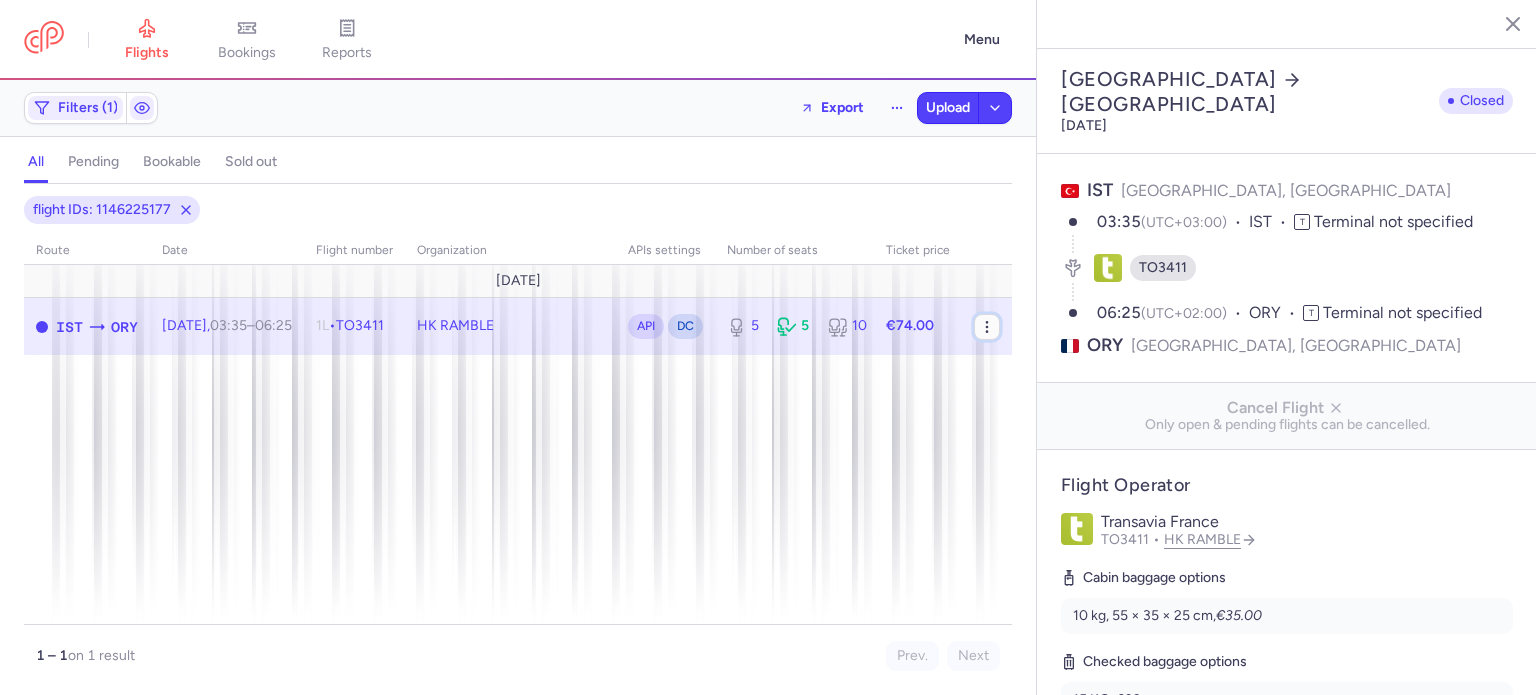 click 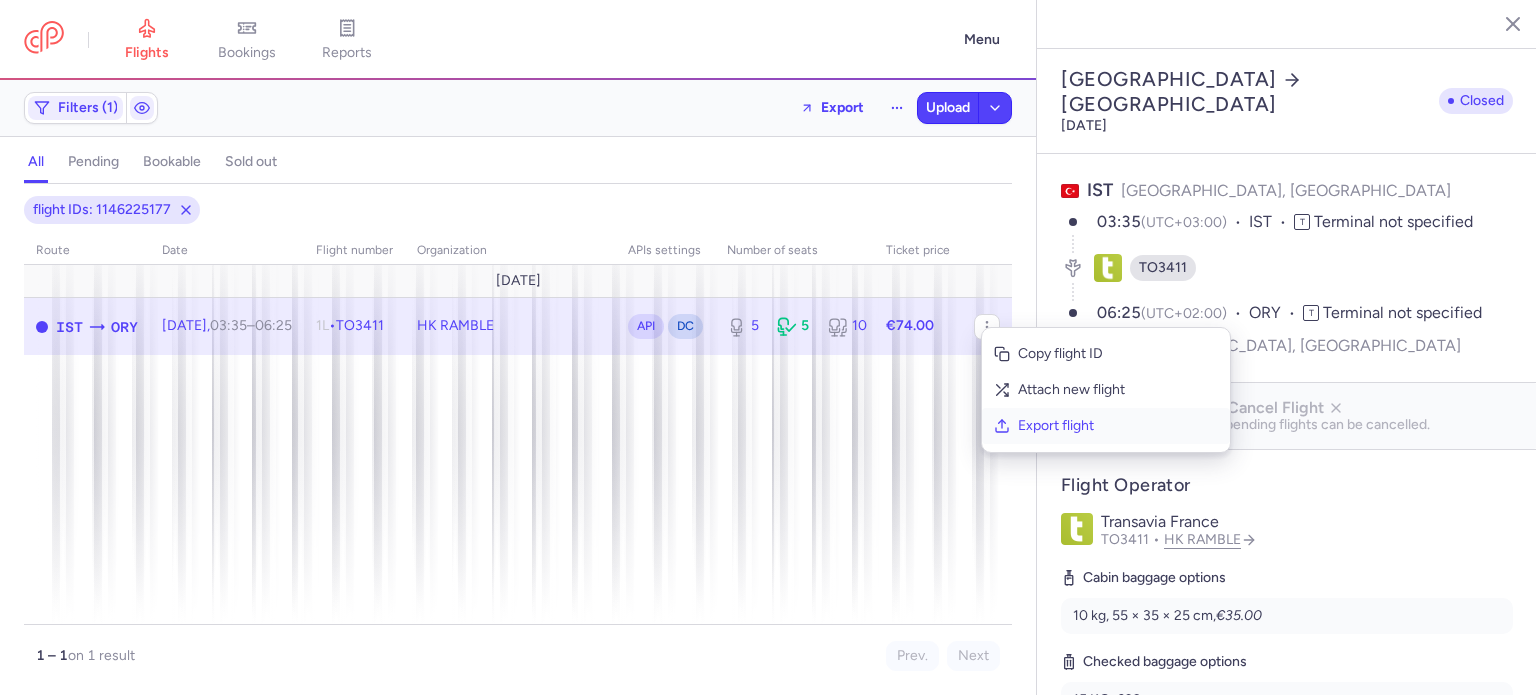 click 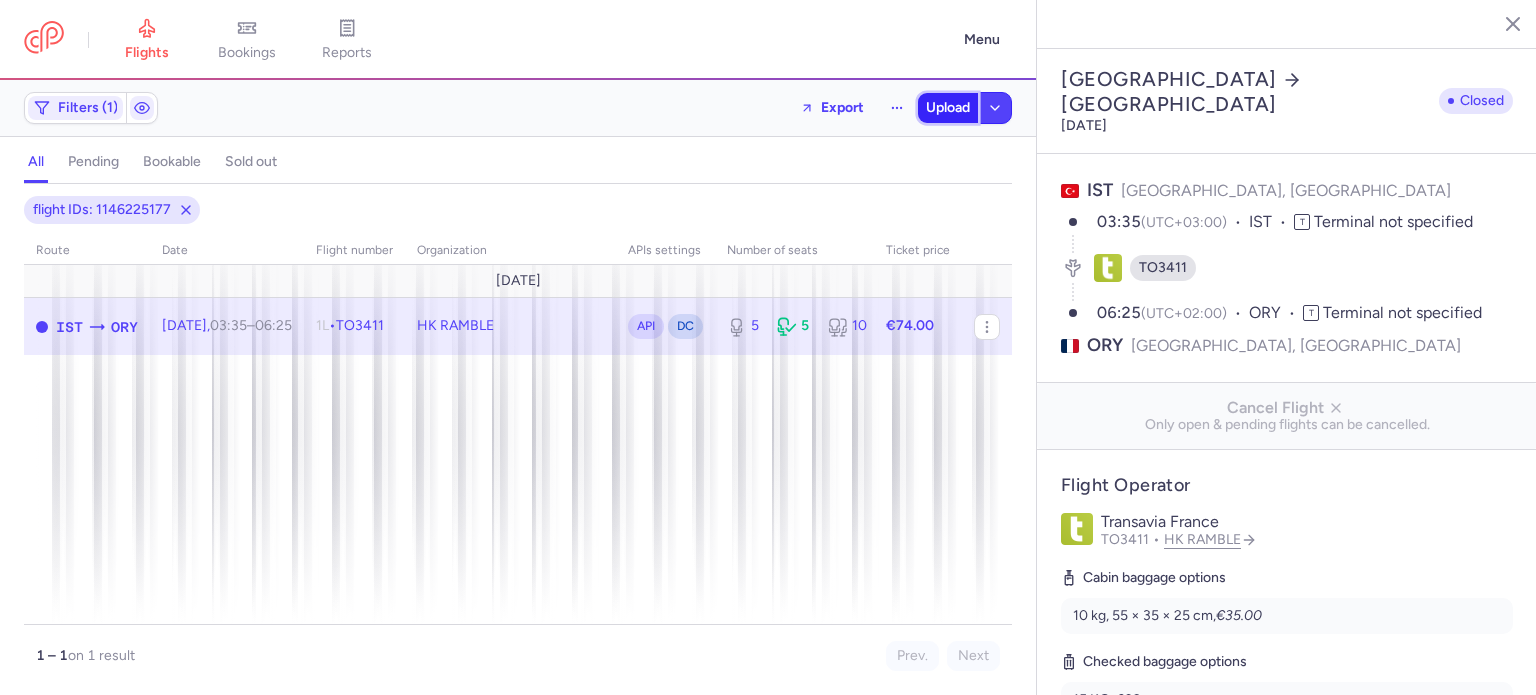 click on "Upload" at bounding box center [948, 108] 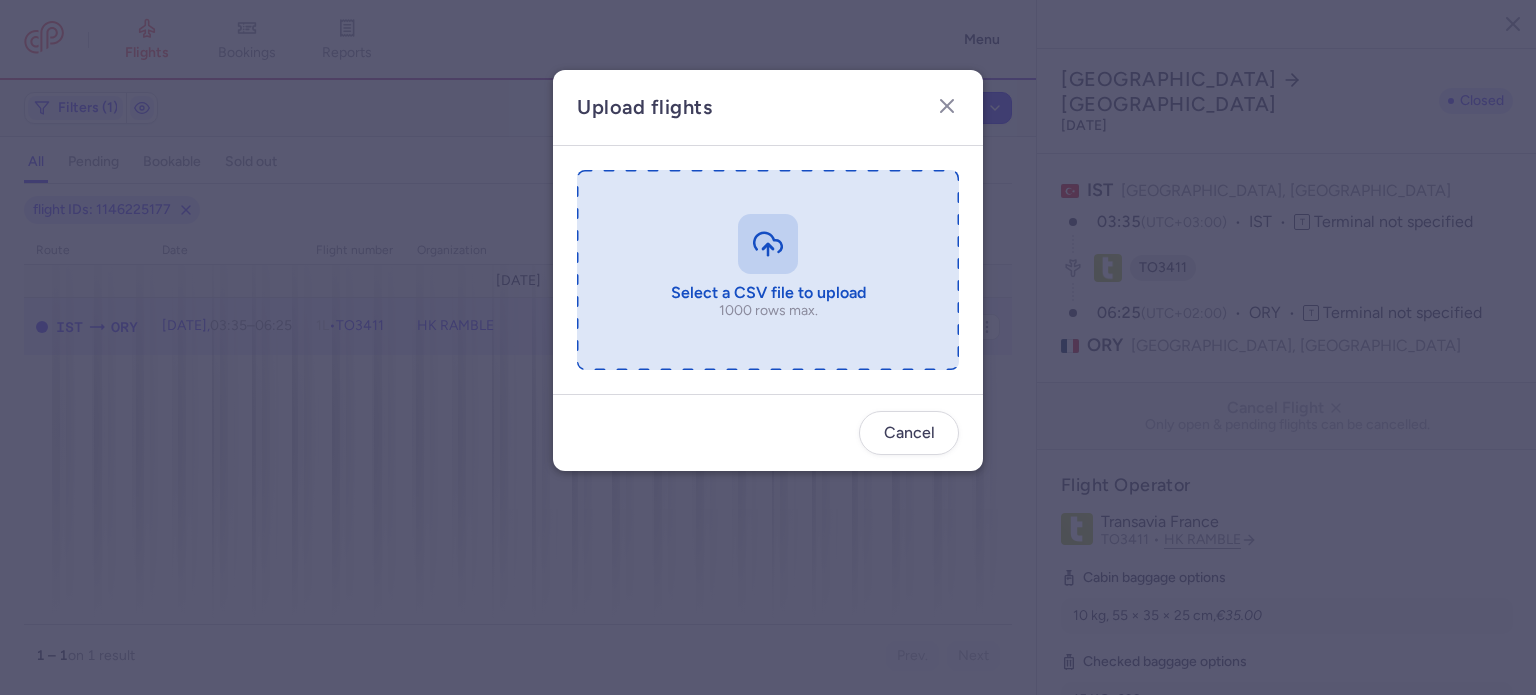 click at bounding box center (768, 270) 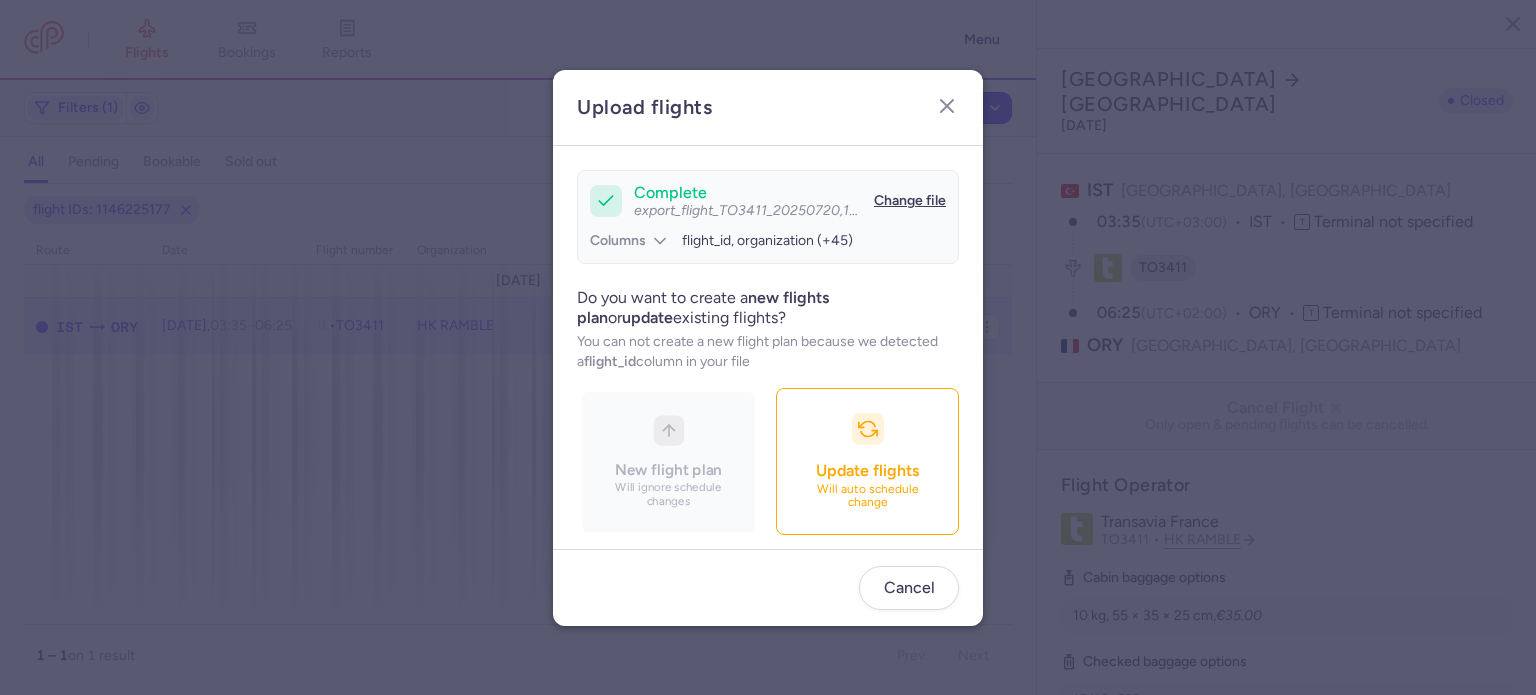 scroll, scrollTop: 172, scrollLeft: 0, axis: vertical 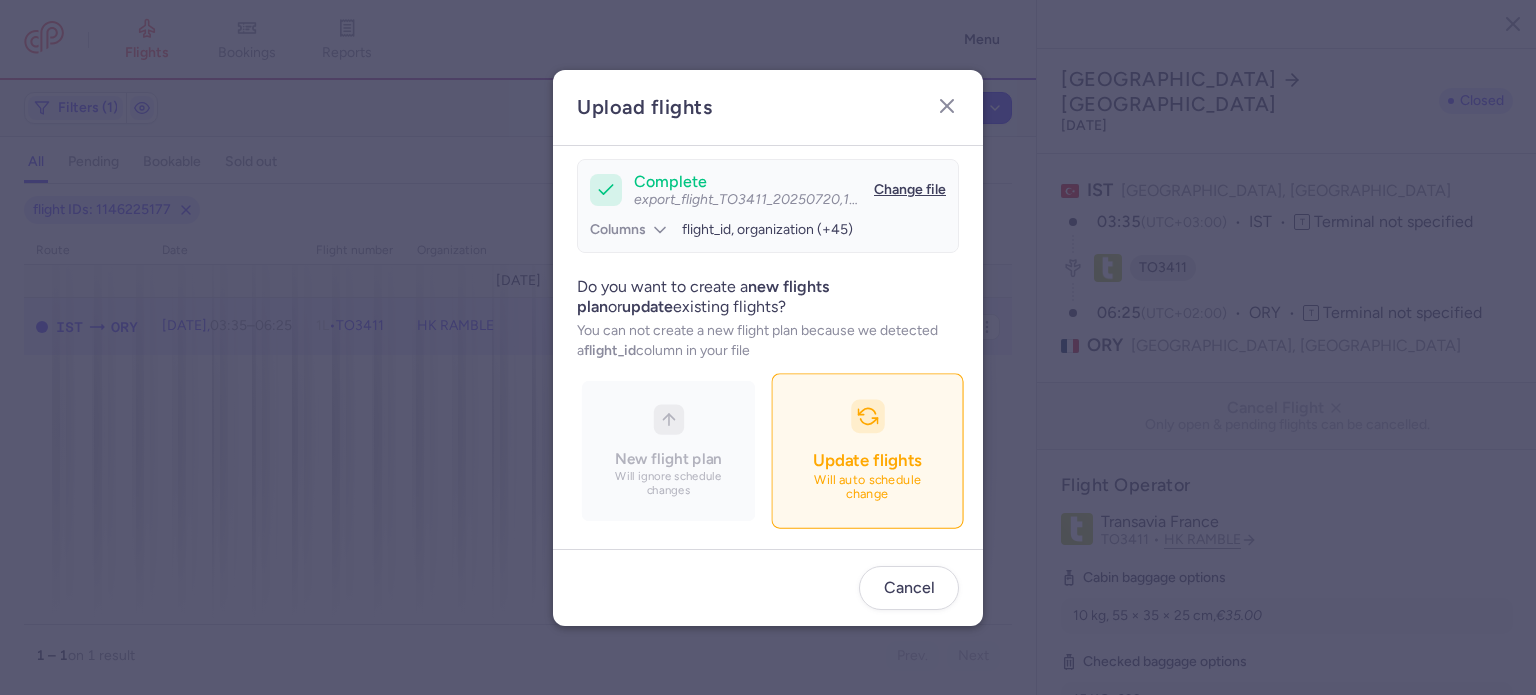 click on "Update flights Will auto schedule change" at bounding box center (867, 450) 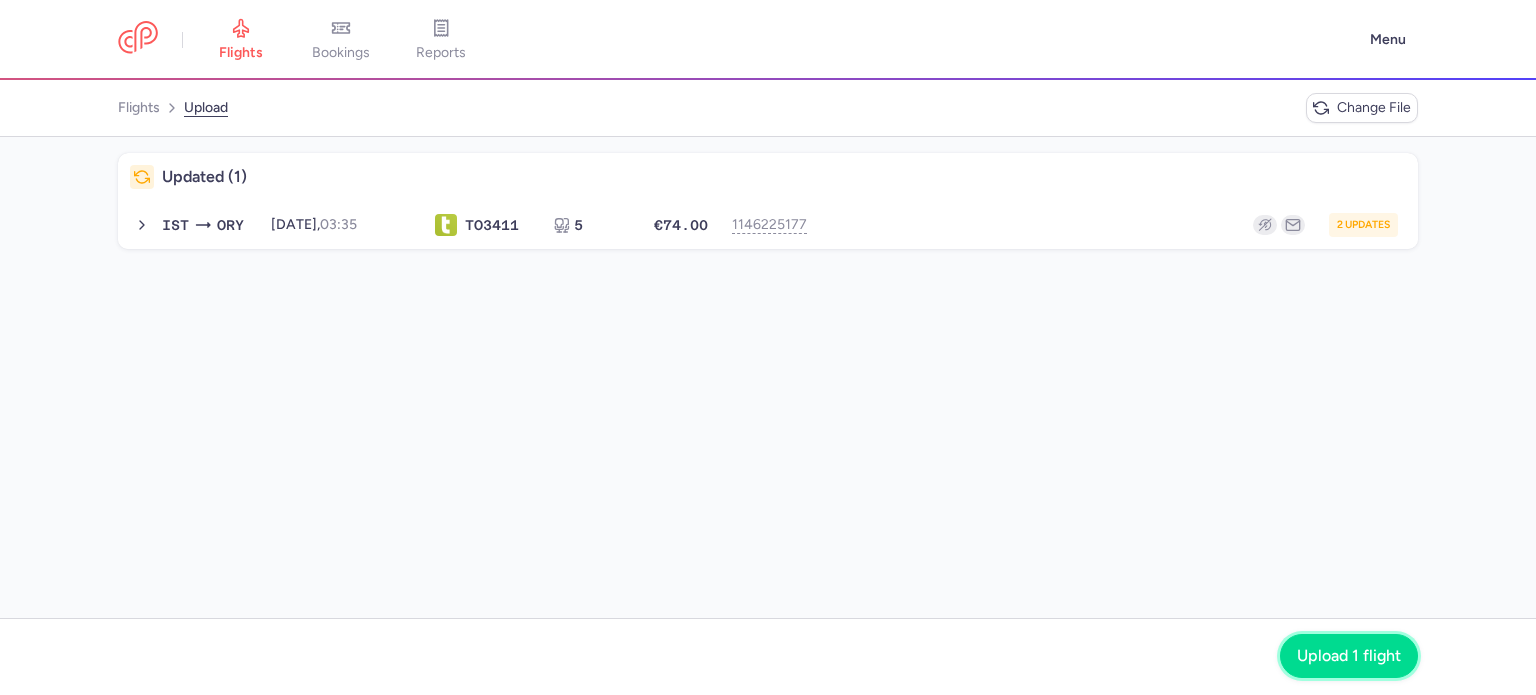 click on "Upload 1 flight" at bounding box center (1349, 656) 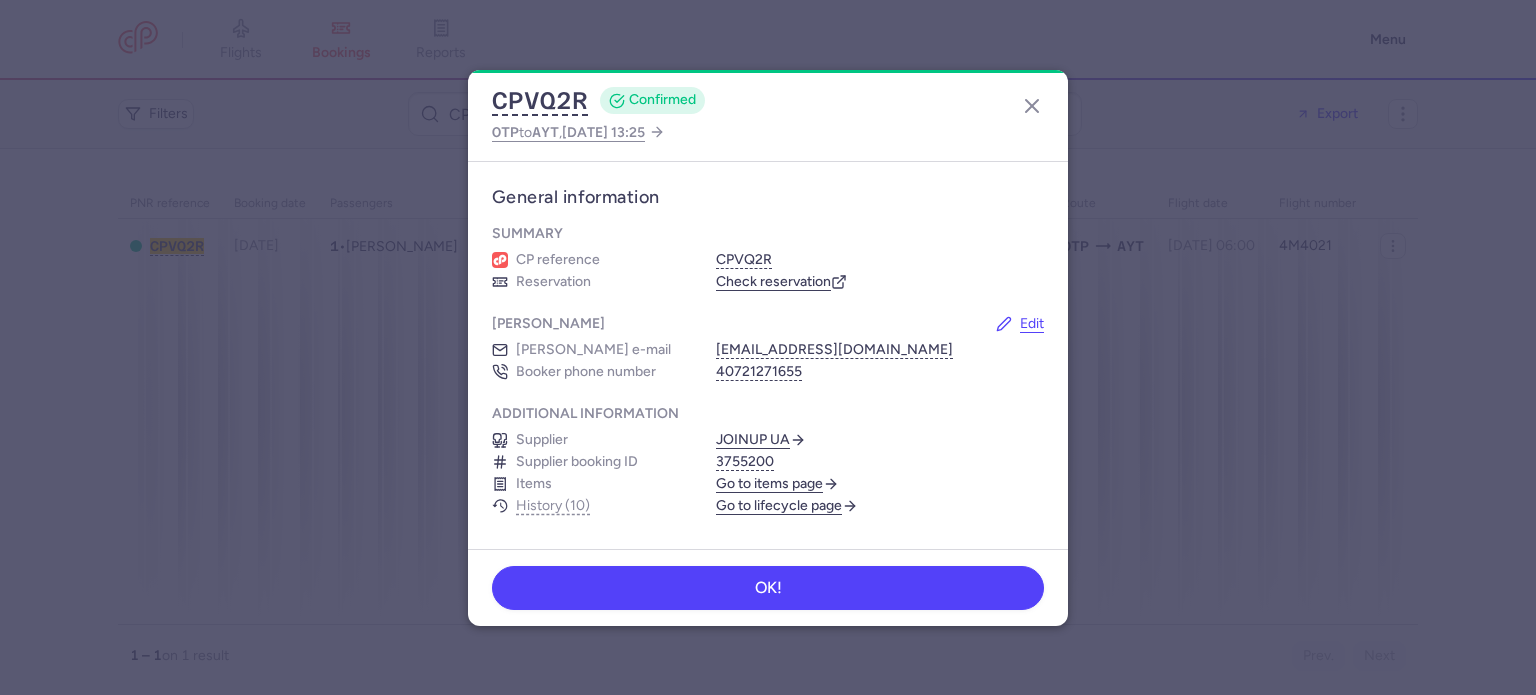 scroll, scrollTop: 0, scrollLeft: 0, axis: both 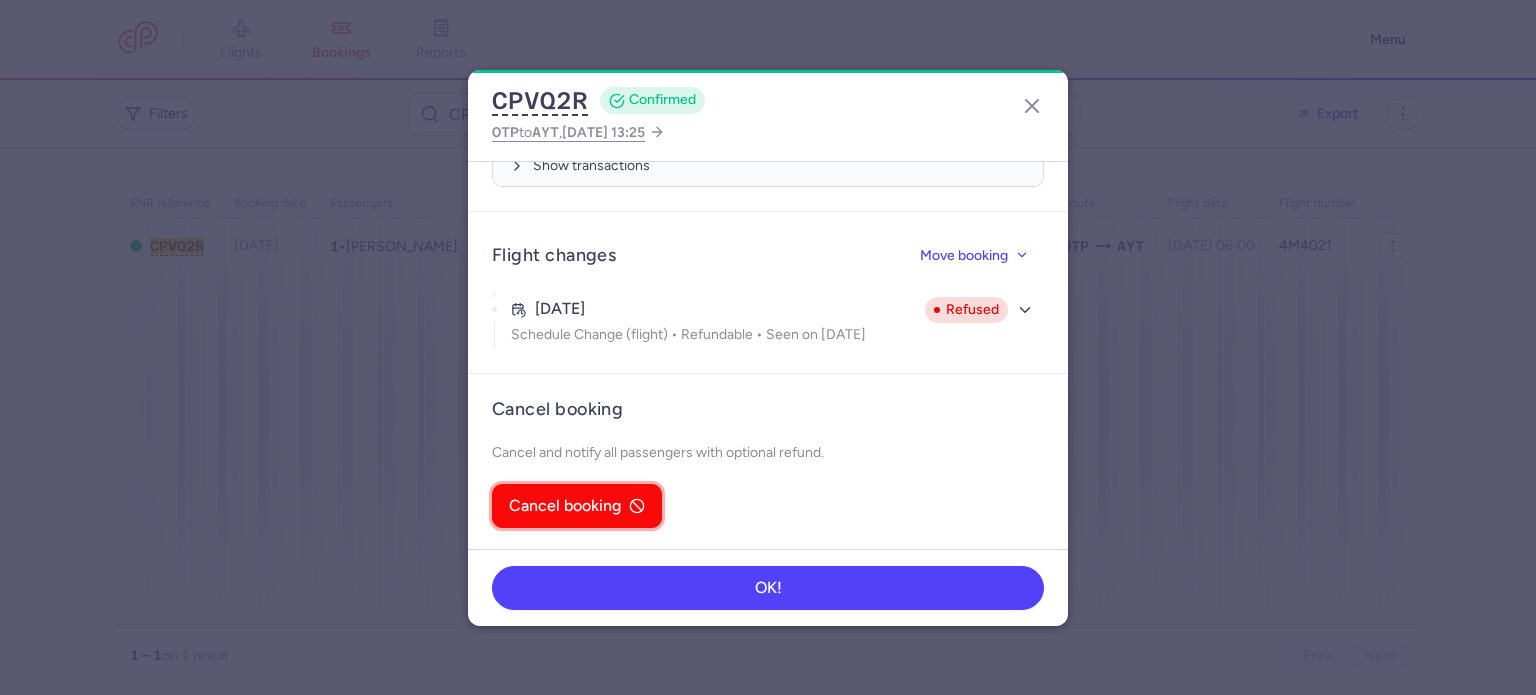 click on "Cancel booking" at bounding box center (577, 506) 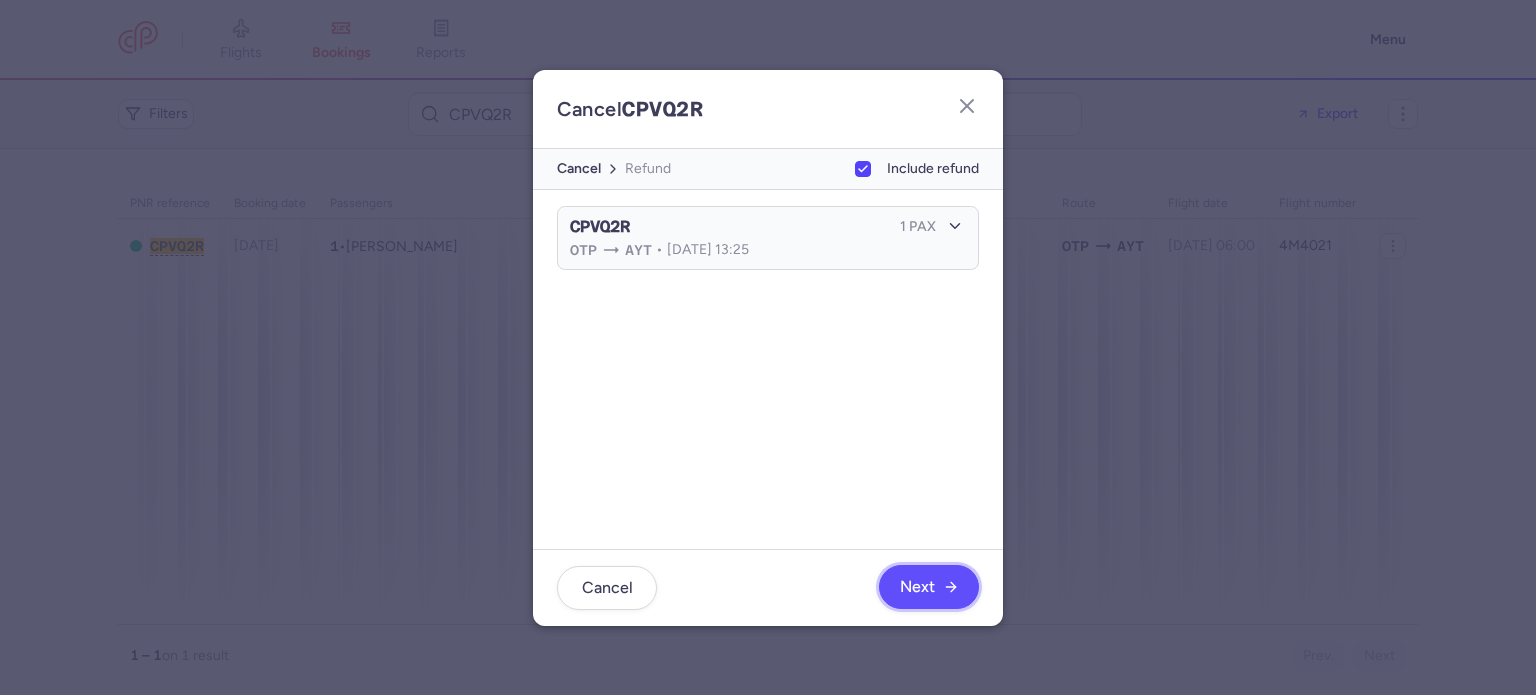 click on "Next" 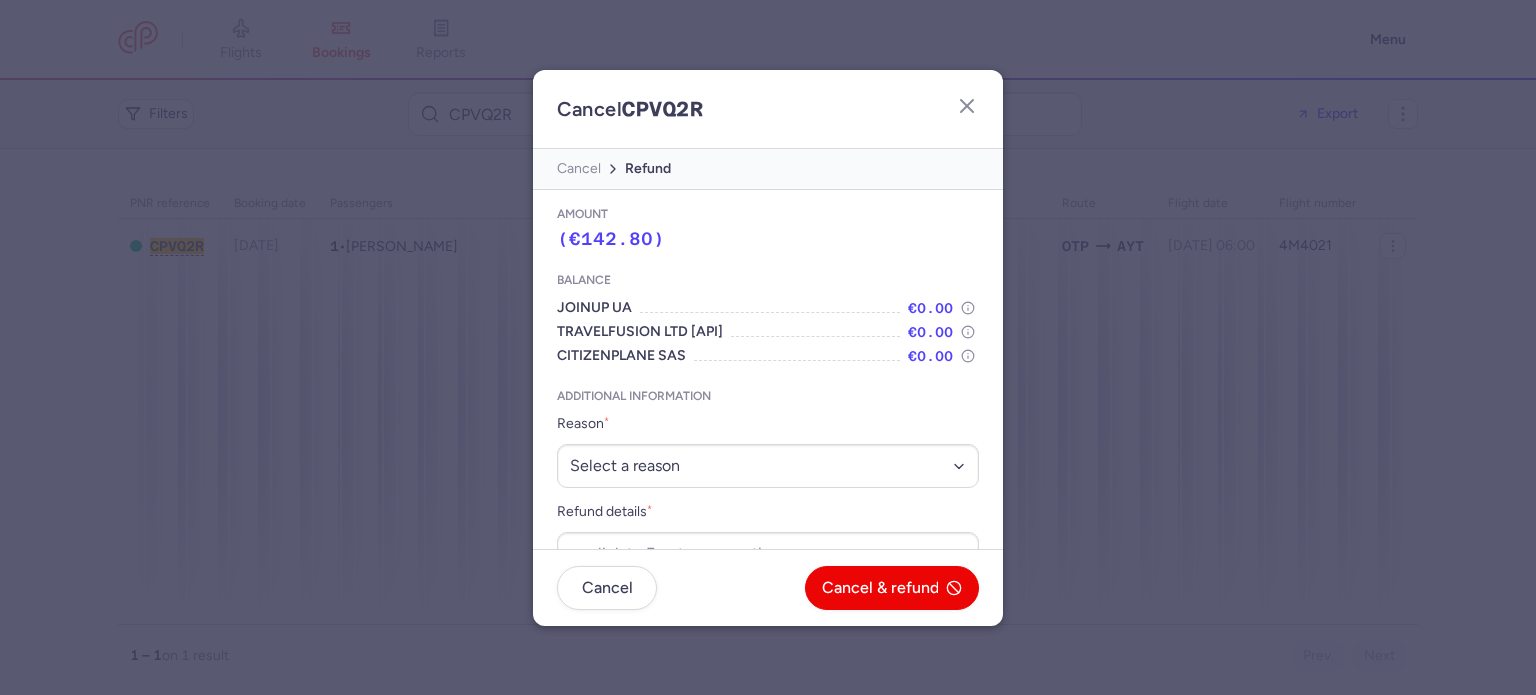 scroll, scrollTop: 42, scrollLeft: 0, axis: vertical 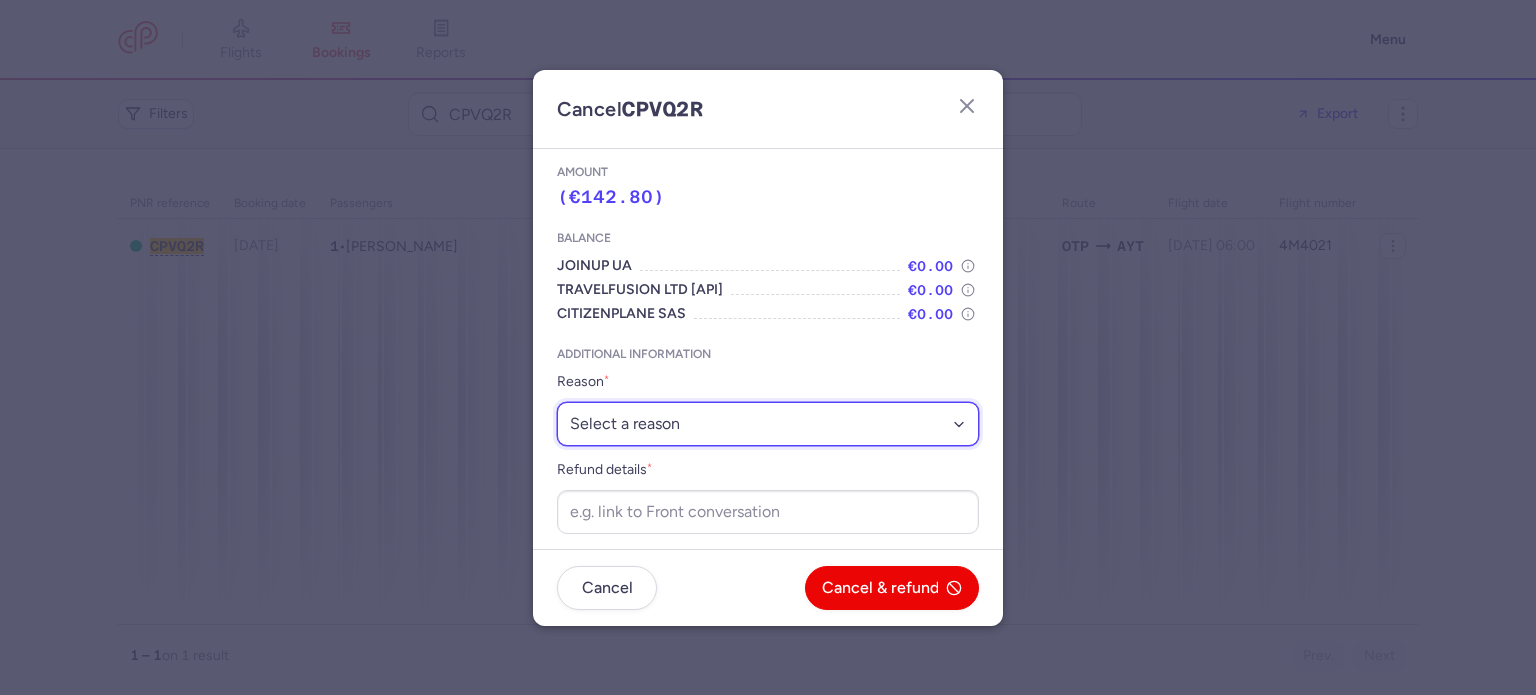 click on "Select a reason ⛔️ Unconfirmed booking ❌ Flight canceled 🙅 Schedule change not accepted" at bounding box center (768, 424) 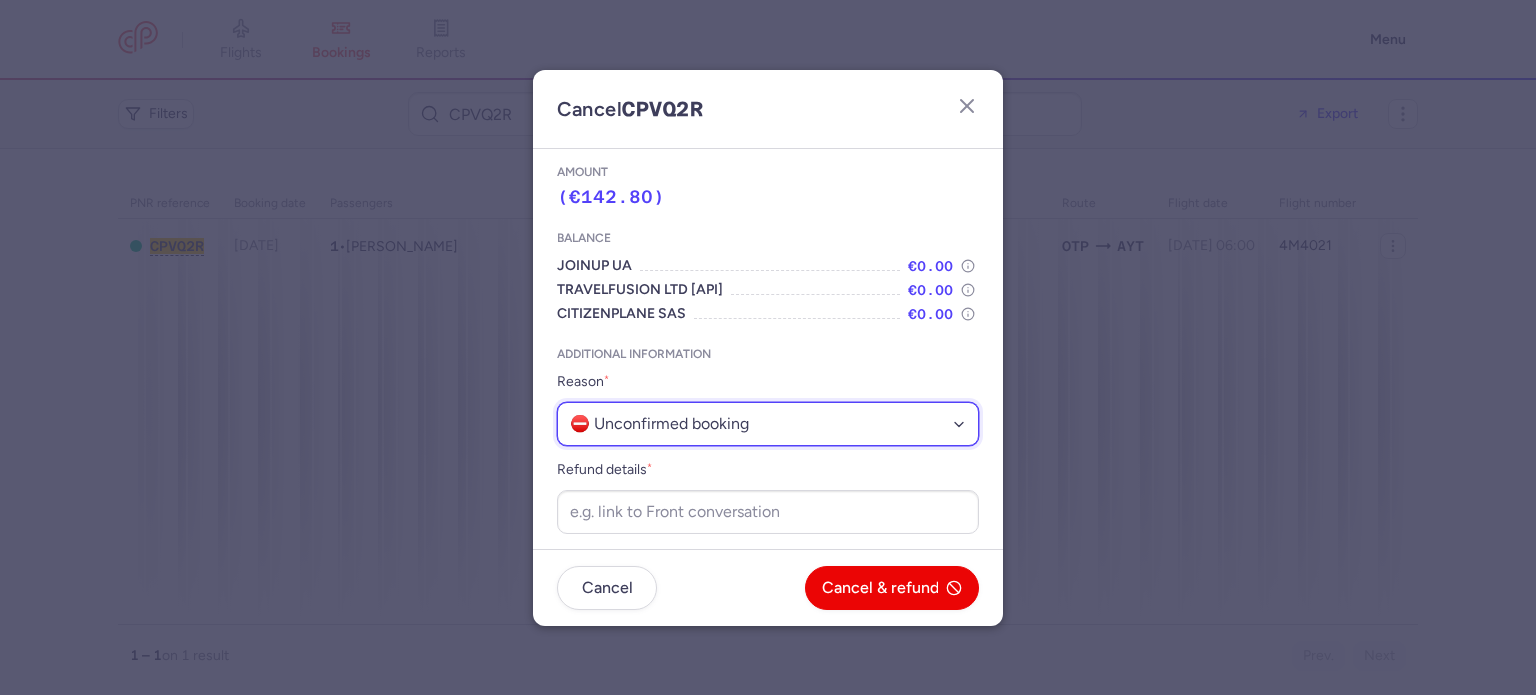 click on "Select a reason ⛔️ Unconfirmed booking ❌ Flight canceled 🙅 Schedule change not accepted" at bounding box center (768, 424) 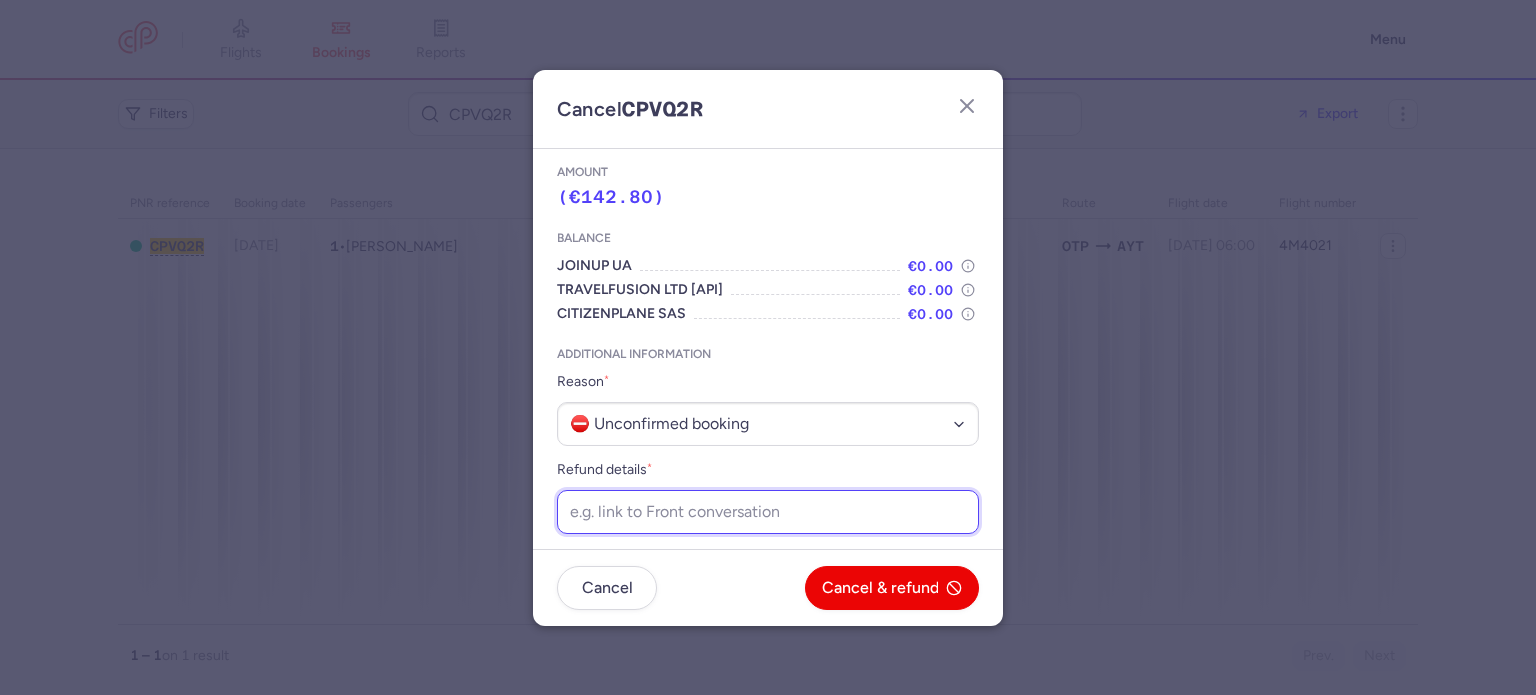 click on "Refund details  *" at bounding box center [768, 512] 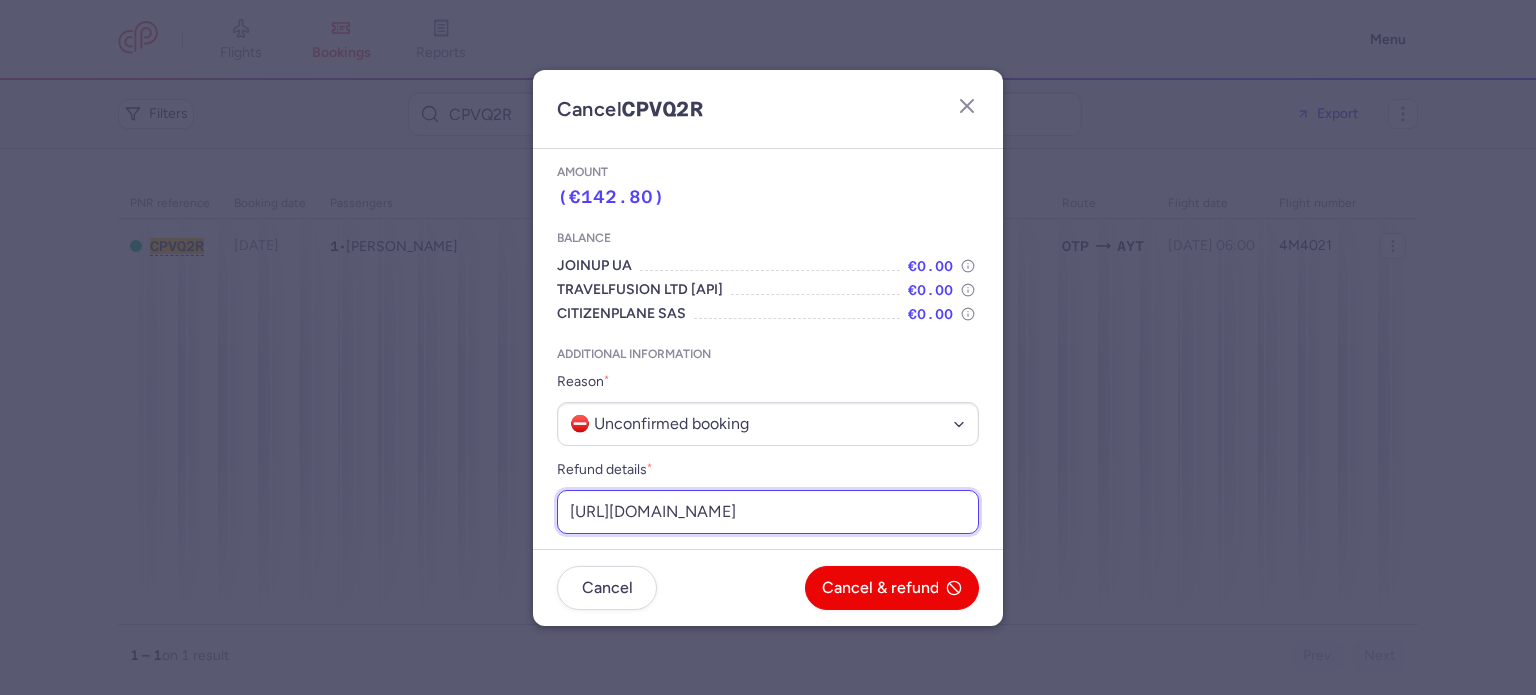 scroll, scrollTop: 0, scrollLeft: 275, axis: horizontal 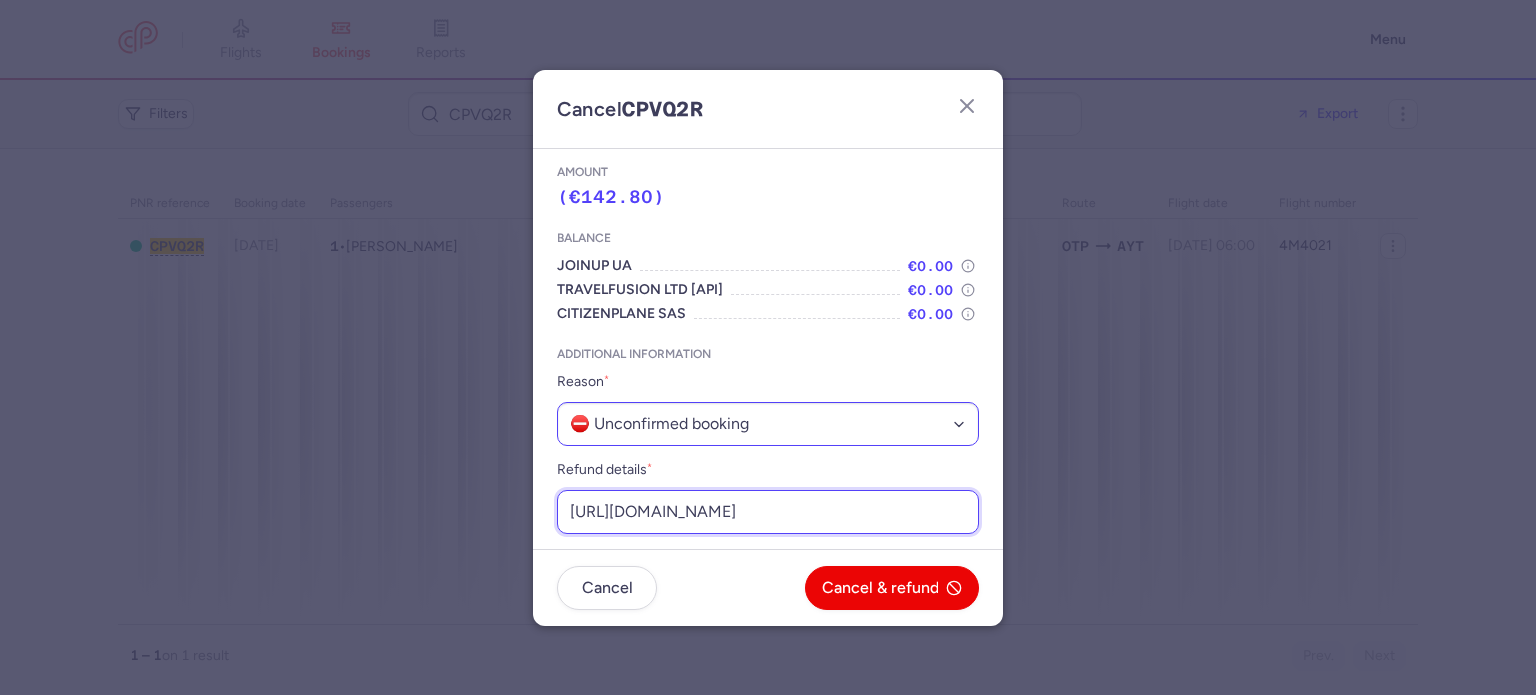 type on "https://app.frontapp.com/open/cnv_ez8dcn6?key=4rhN_PgJTyOv96whsIByztA16C-WfH9g" 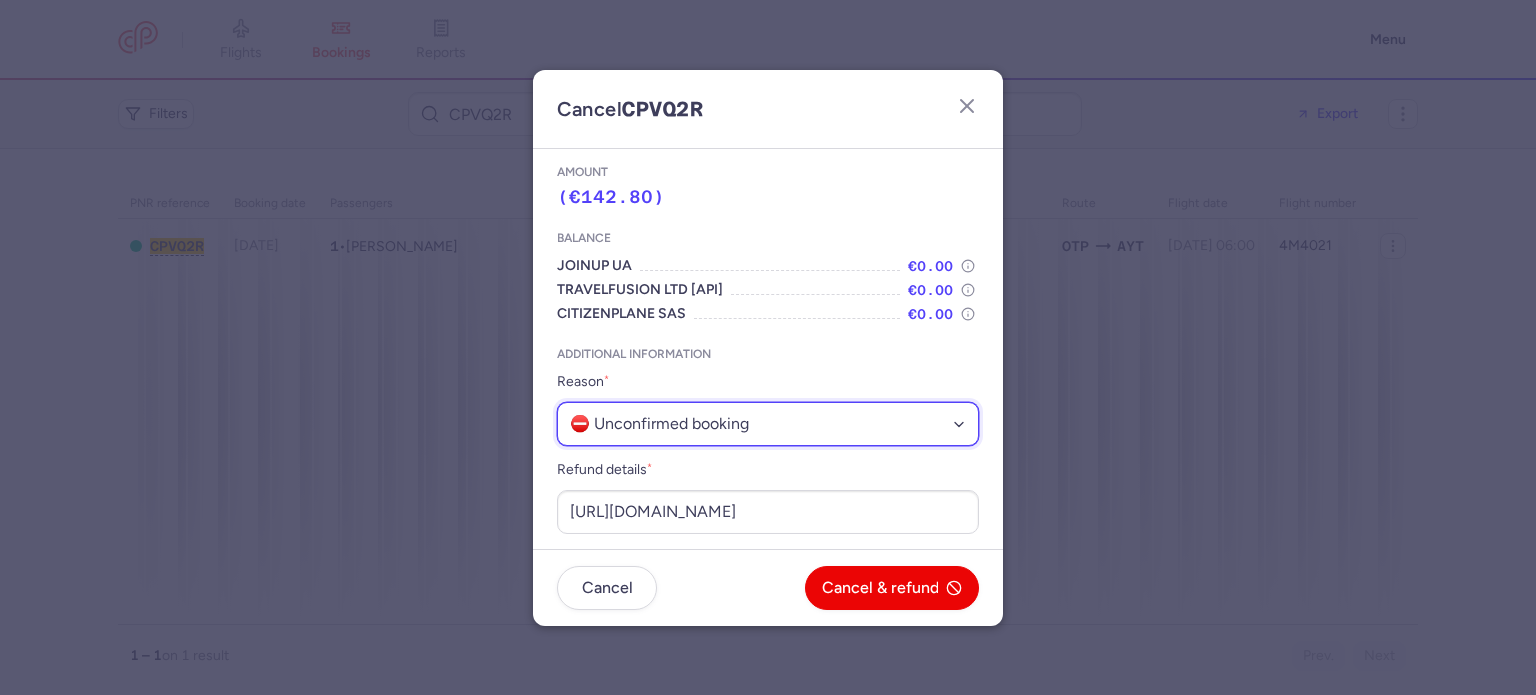 scroll, scrollTop: 0, scrollLeft: 0, axis: both 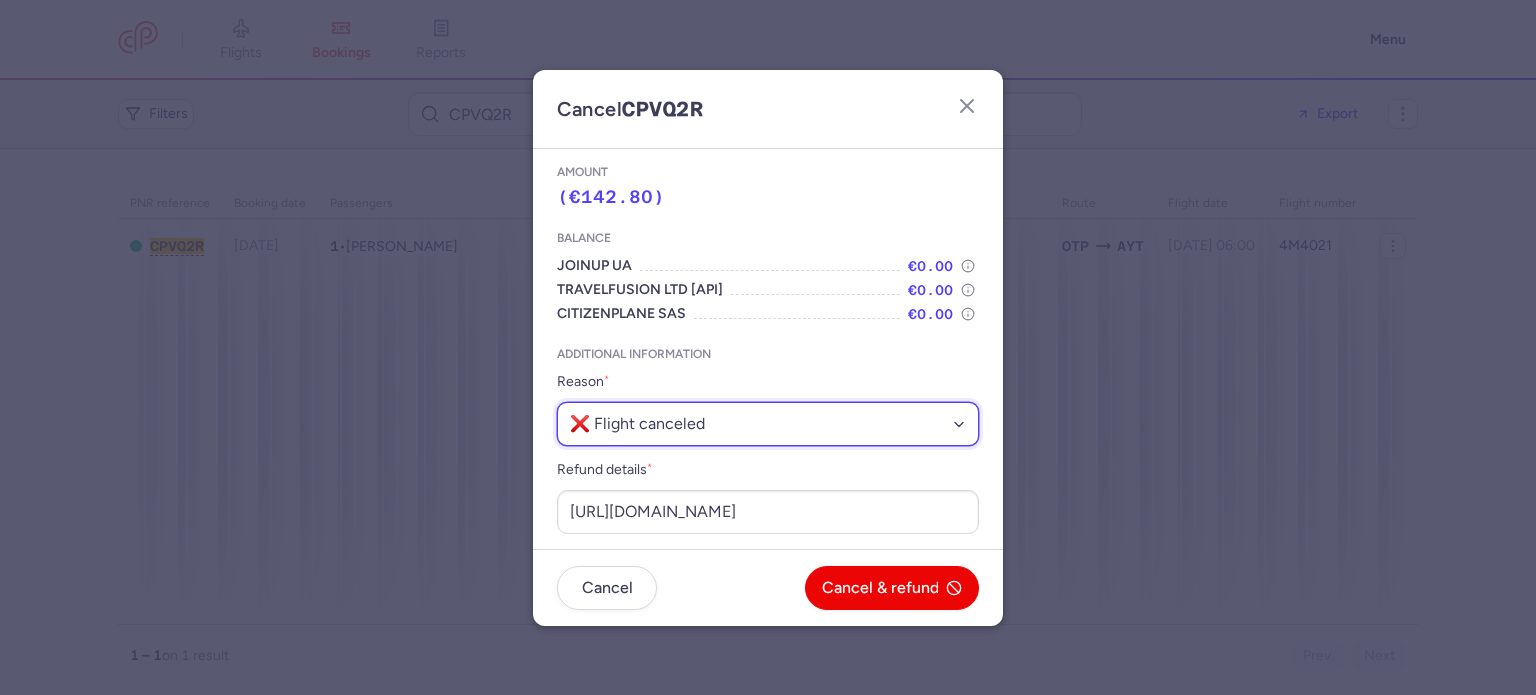 click on "Select a reason ⛔️ Unconfirmed booking ❌ Flight canceled 🙅 Schedule change not accepted" at bounding box center (768, 424) 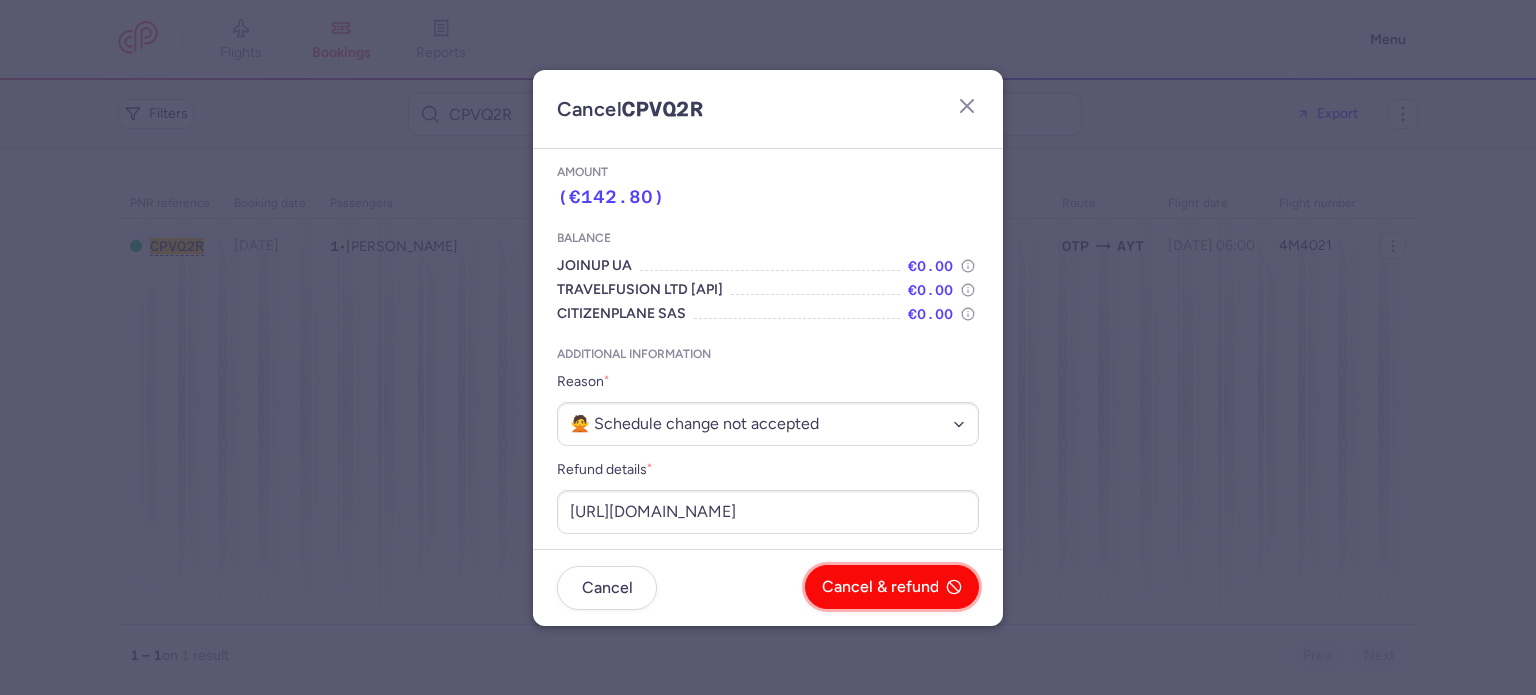 click on "Cancel & refund" 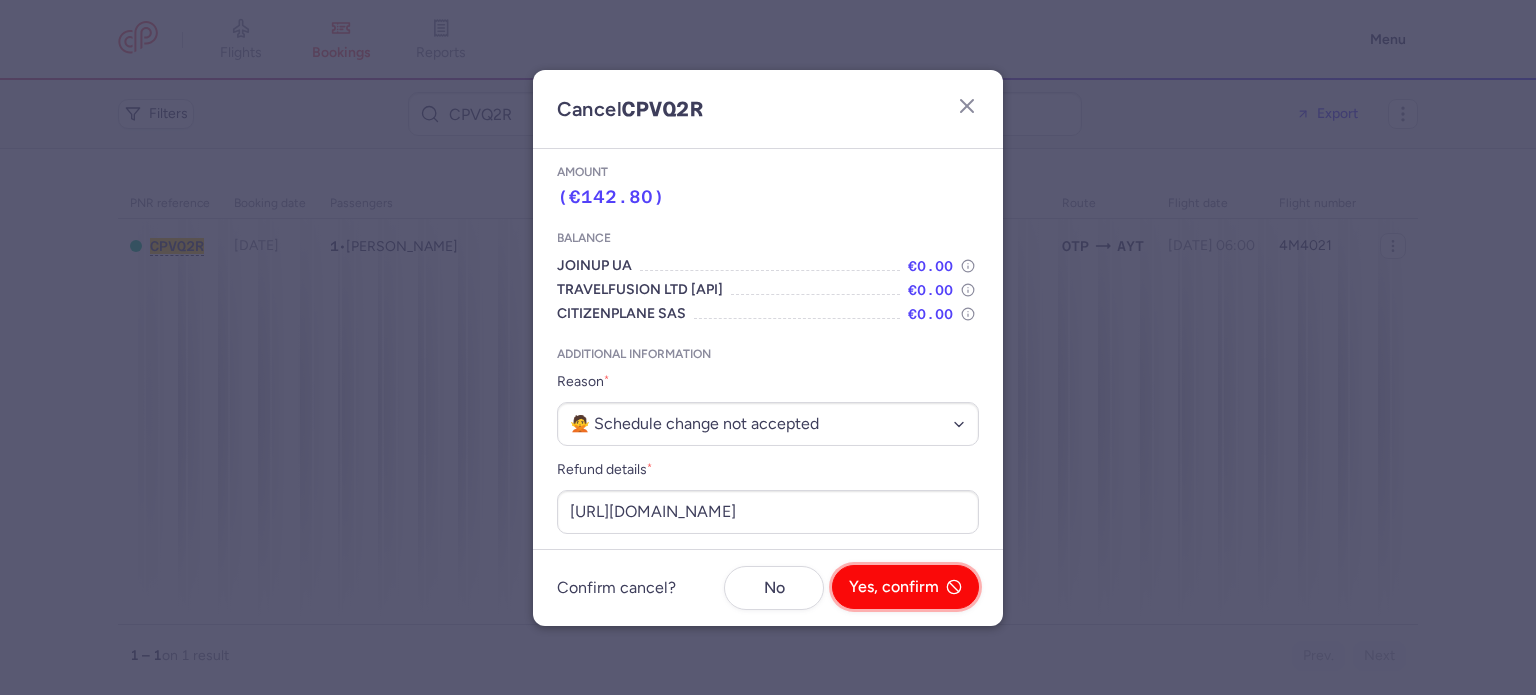click on "Yes, confirm" 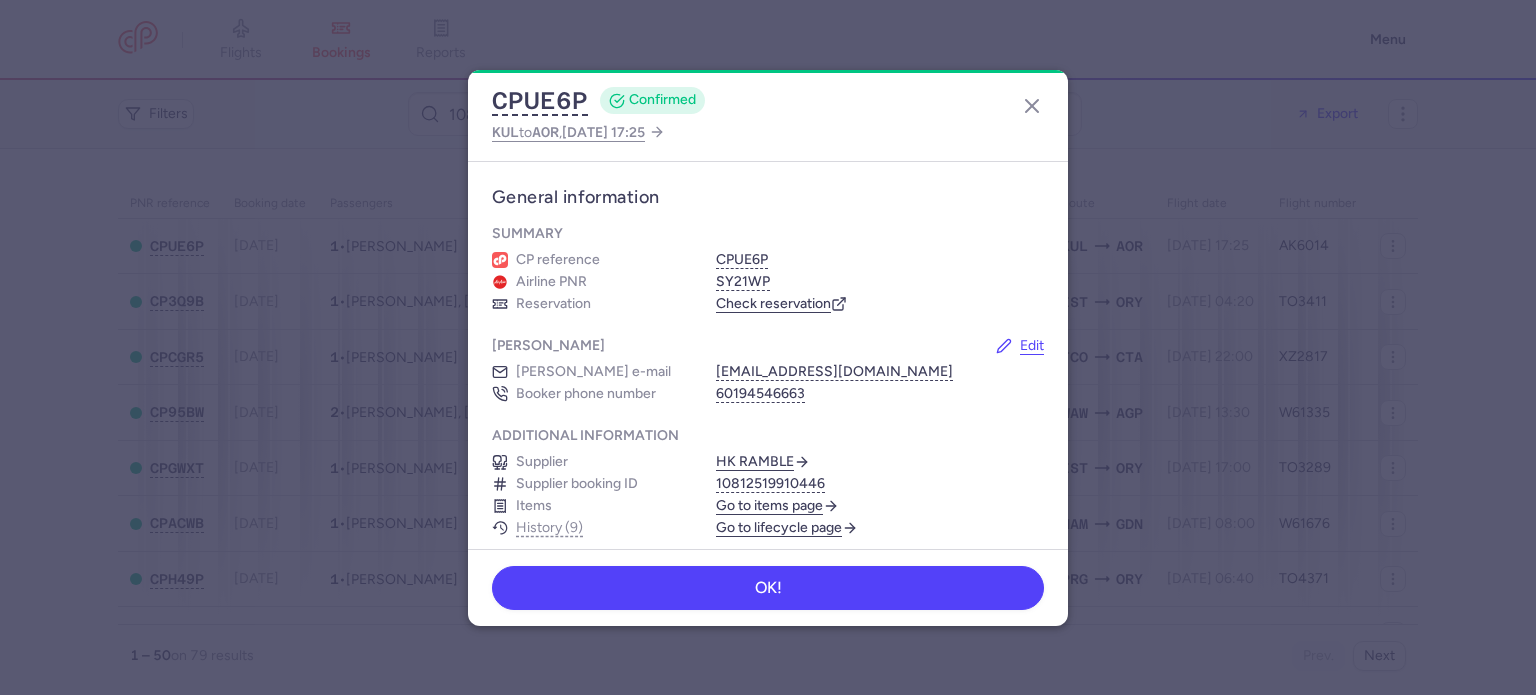 scroll, scrollTop: 0, scrollLeft: 0, axis: both 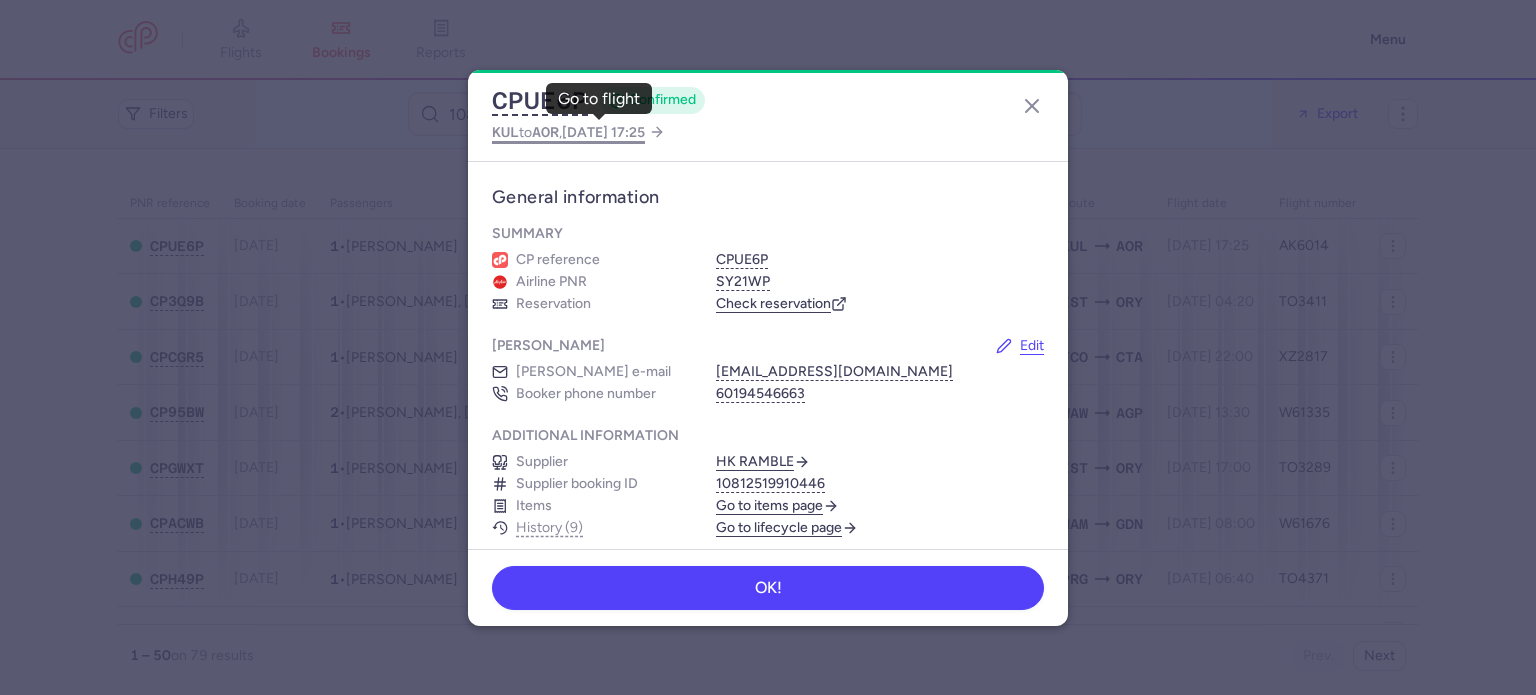 click on "KUL  to  AOR ,  2025 Jul 21, 17:25" at bounding box center [568, 132] 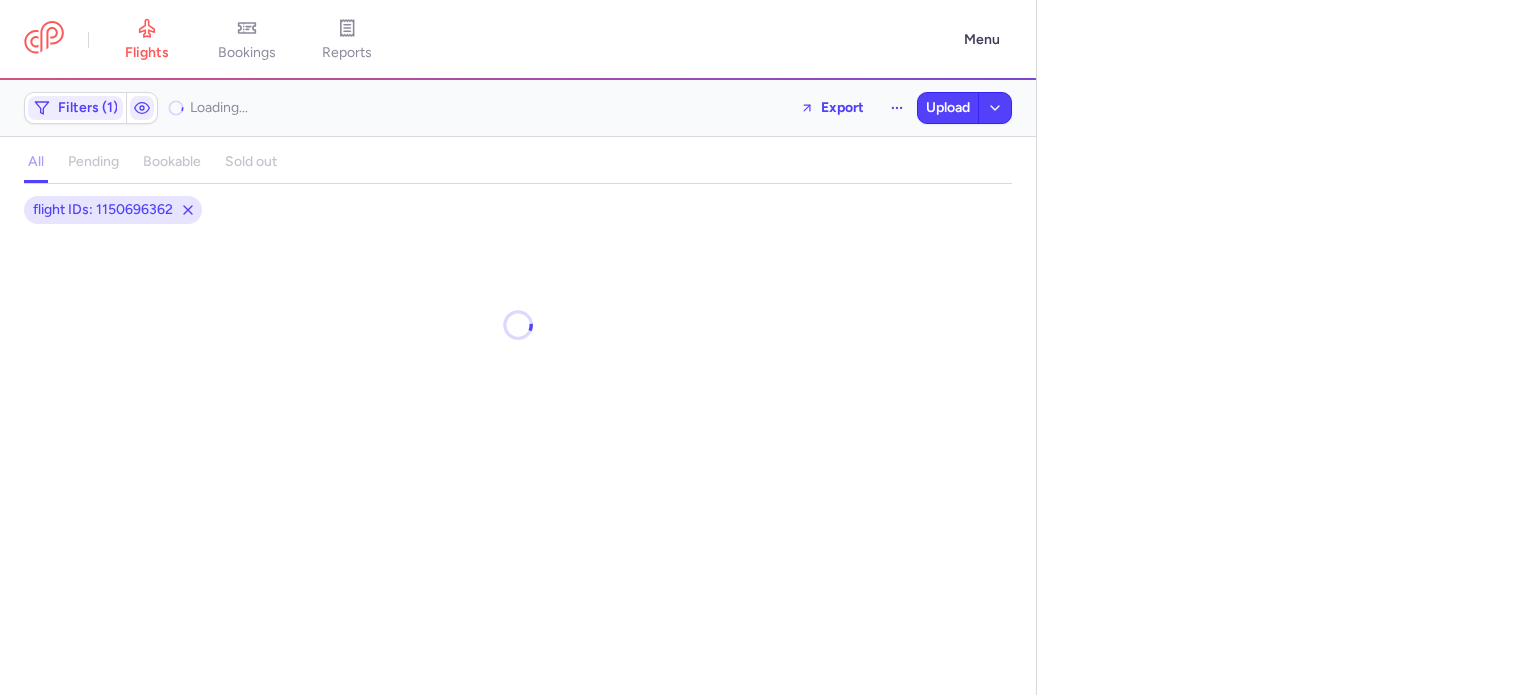 select on "days" 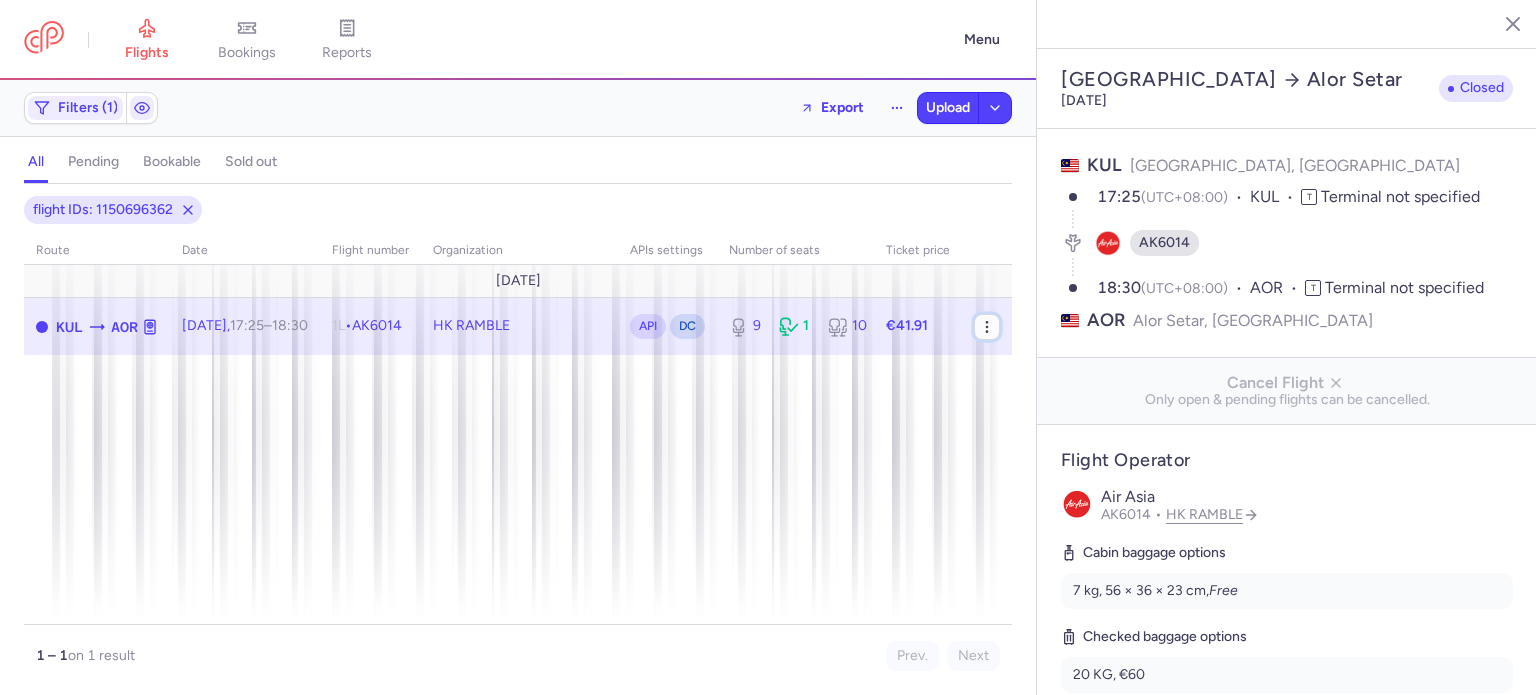 click 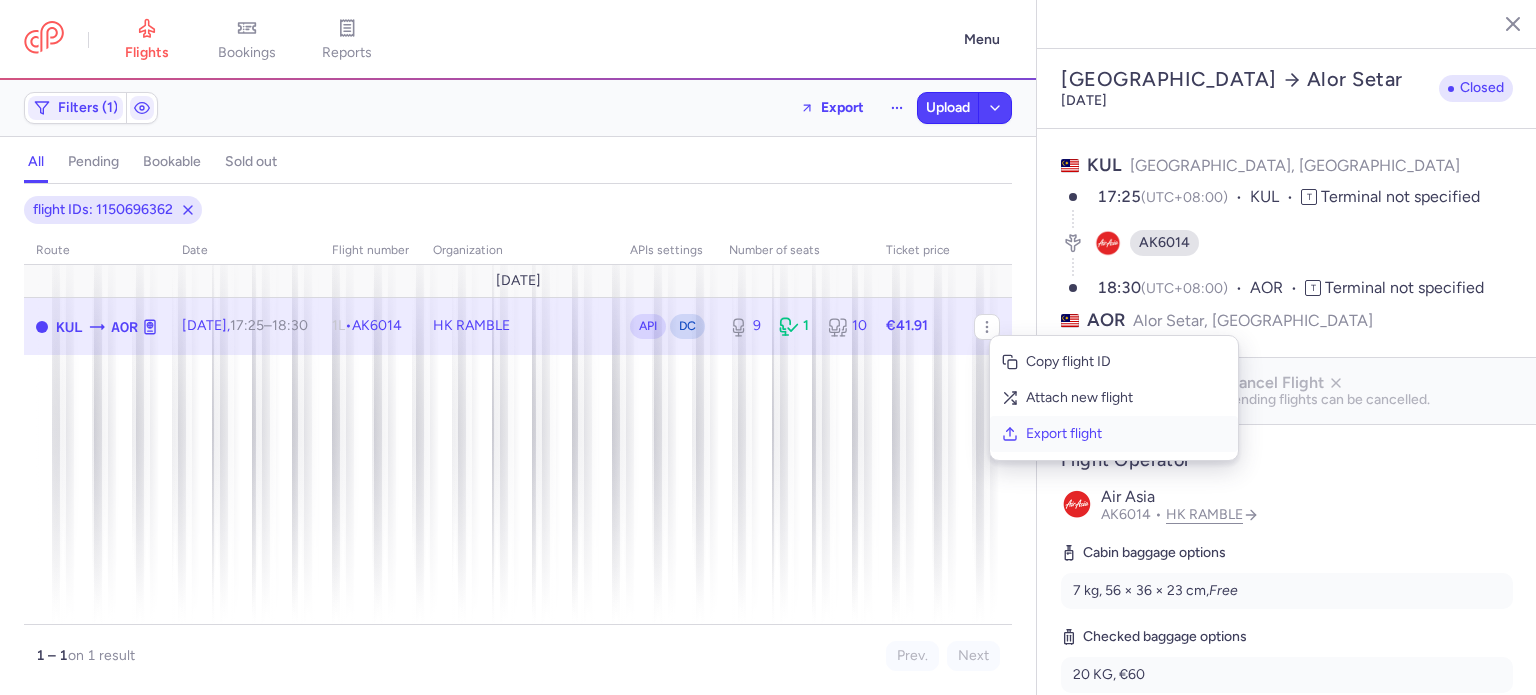 click on "Export flight" 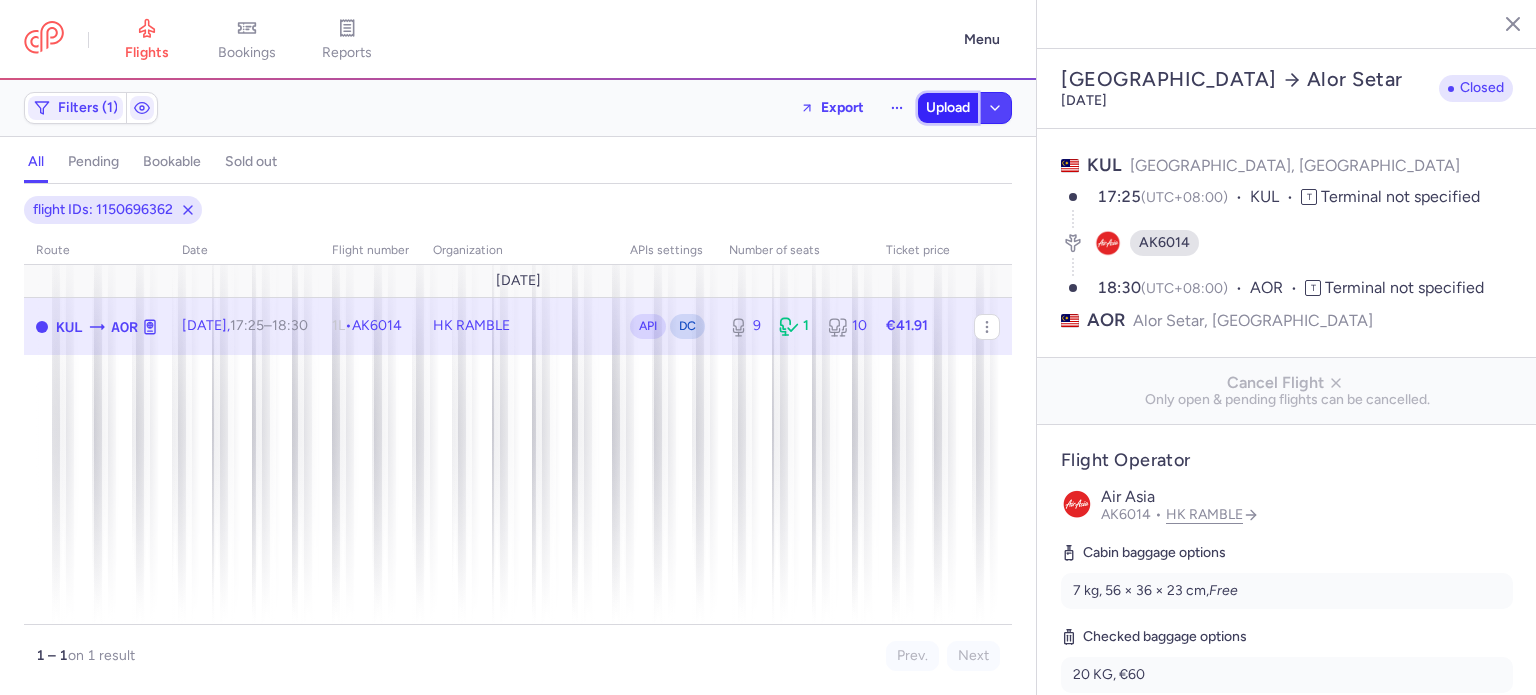 click on "Upload" at bounding box center [948, 108] 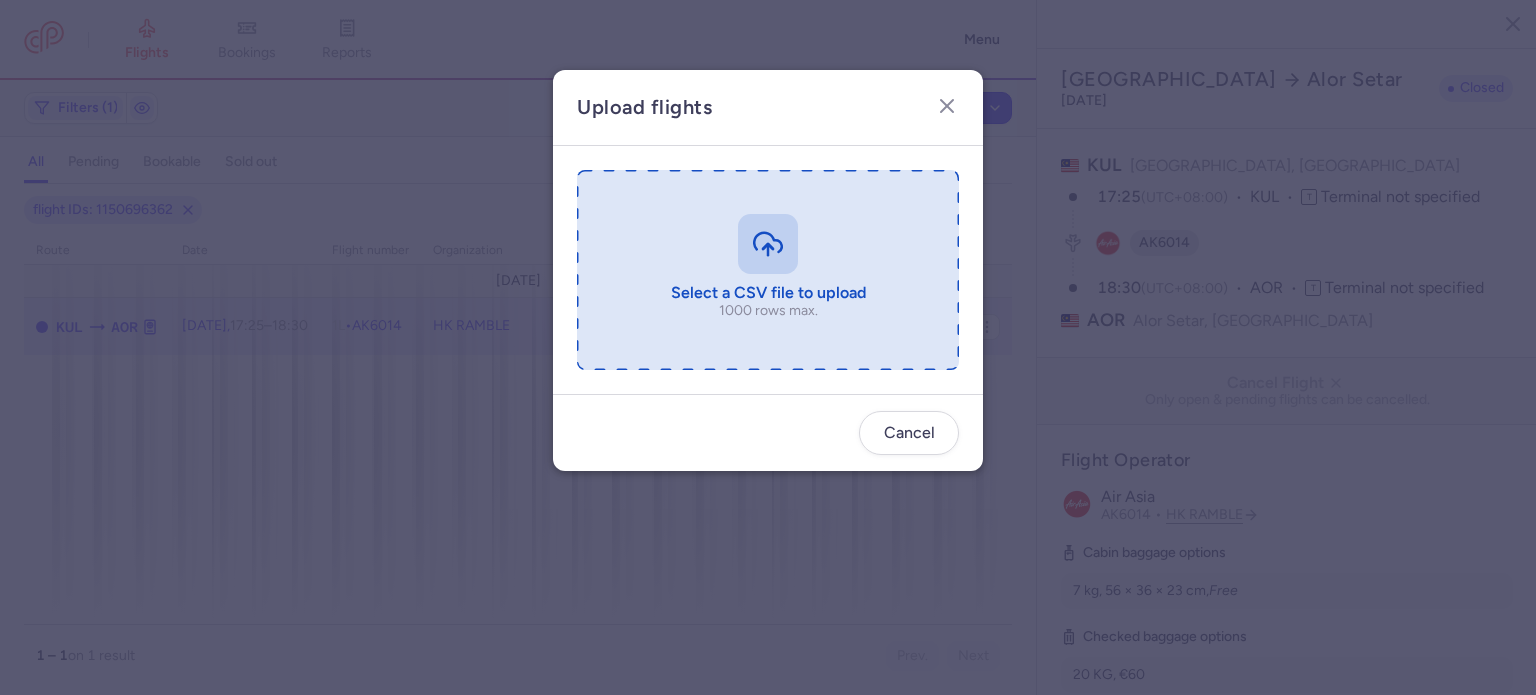 click at bounding box center [768, 270] 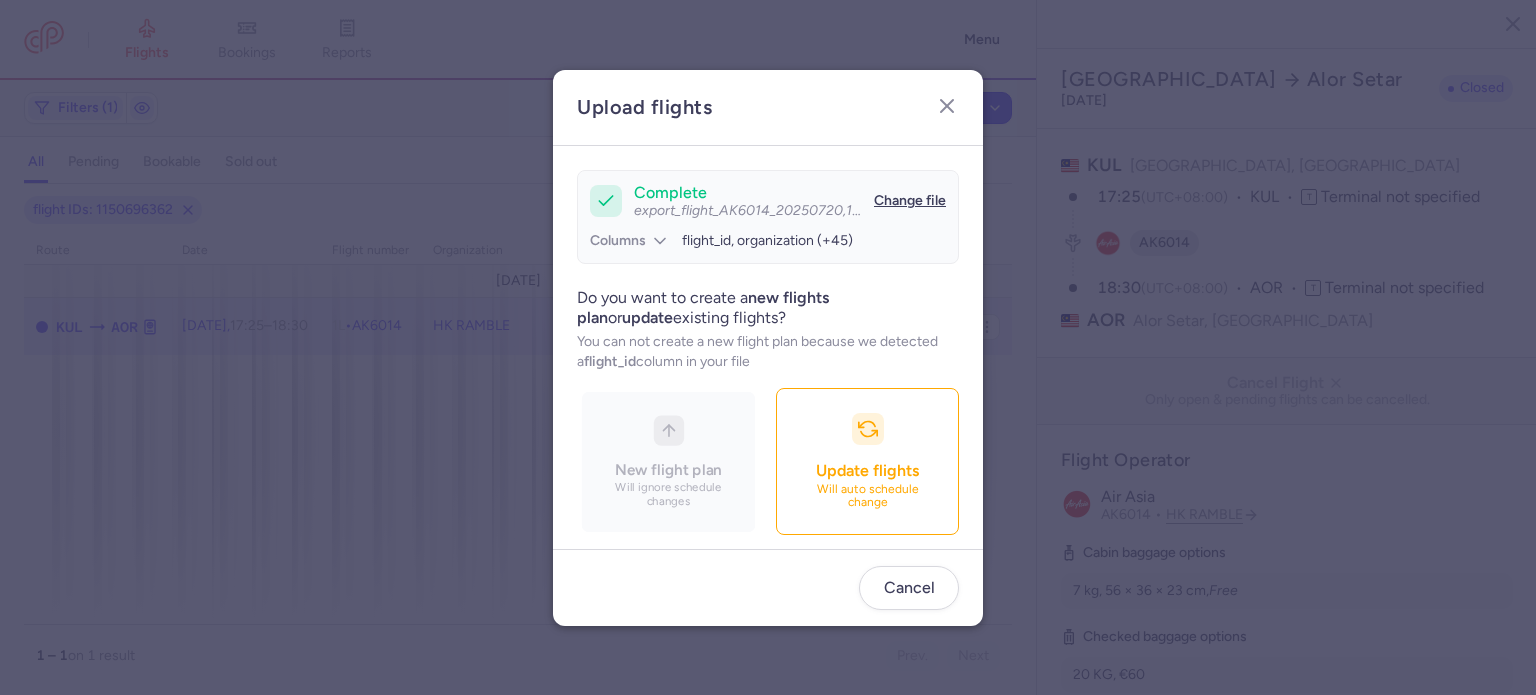 scroll, scrollTop: 172, scrollLeft: 0, axis: vertical 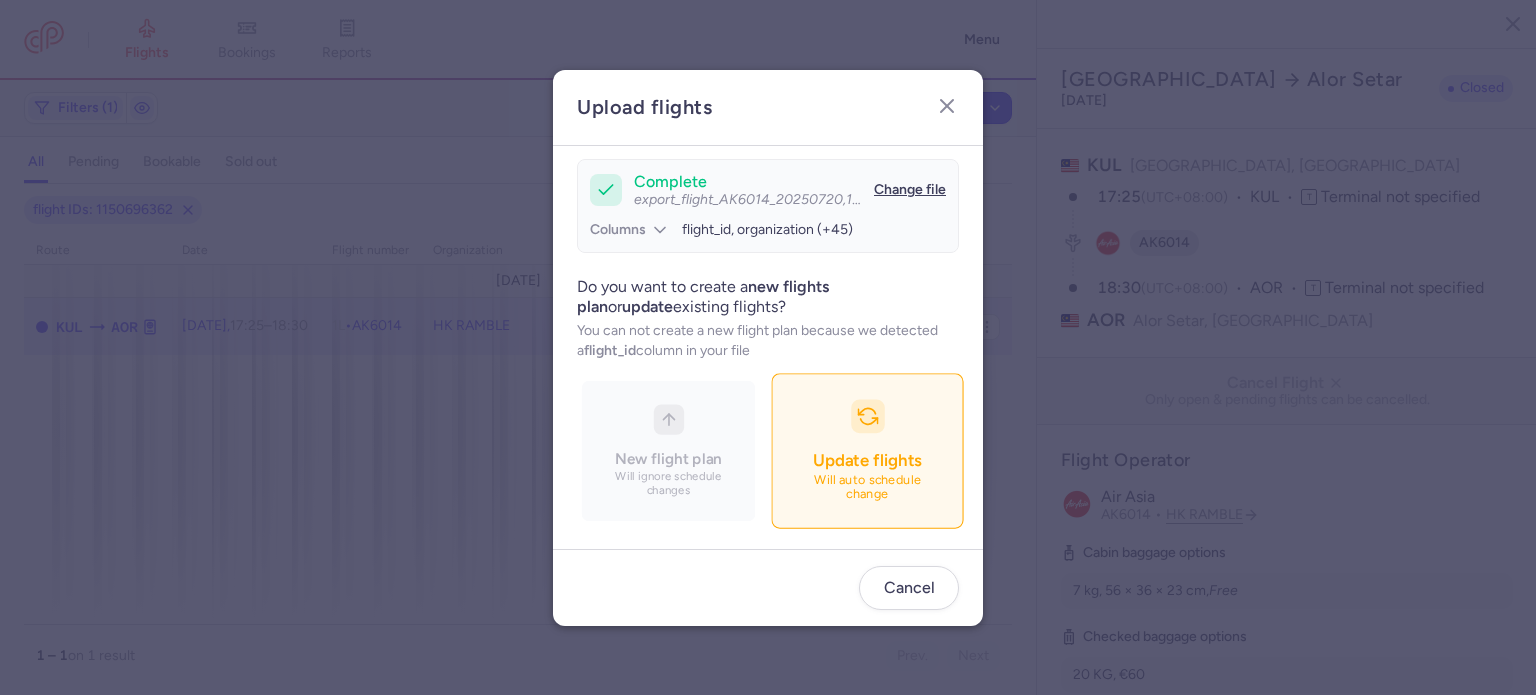 click on "Update flights Will auto schedule change" at bounding box center (867, 450) 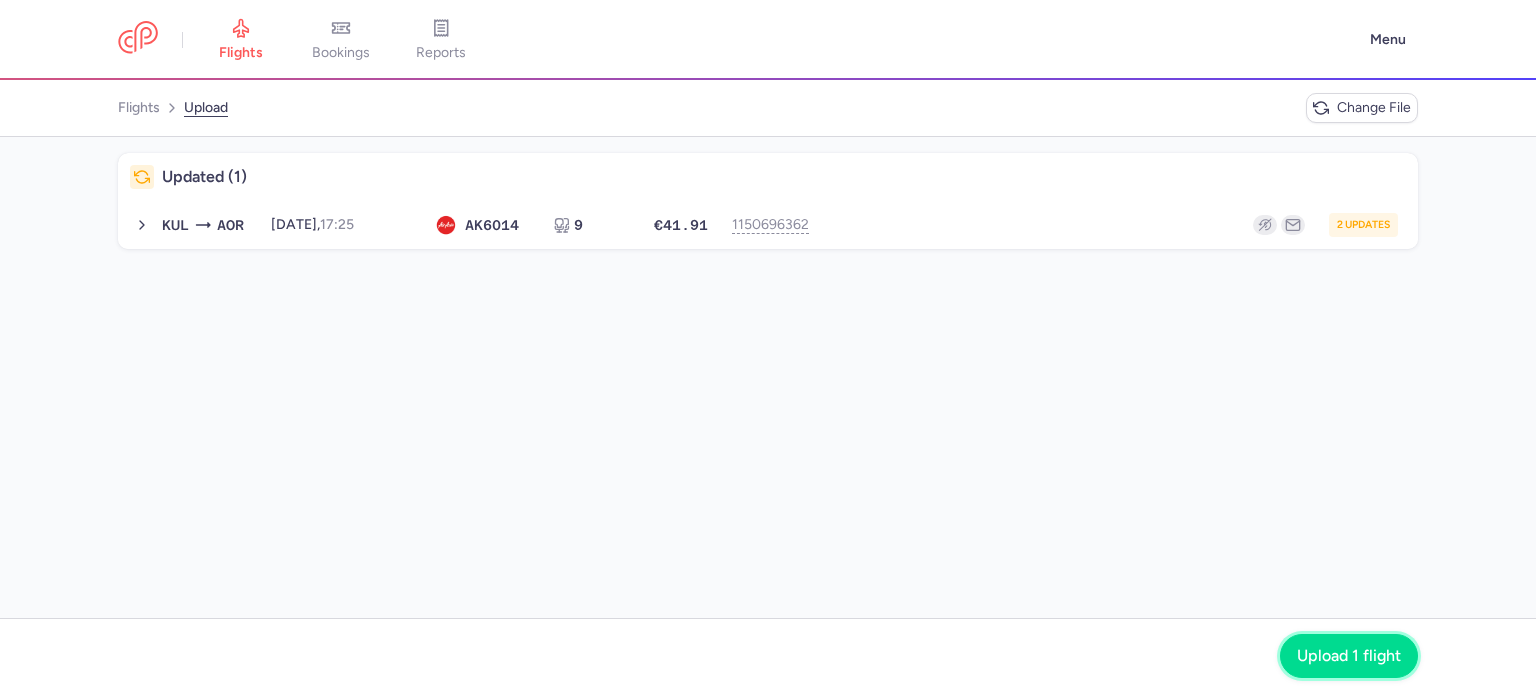 click on "Upload 1 flight" 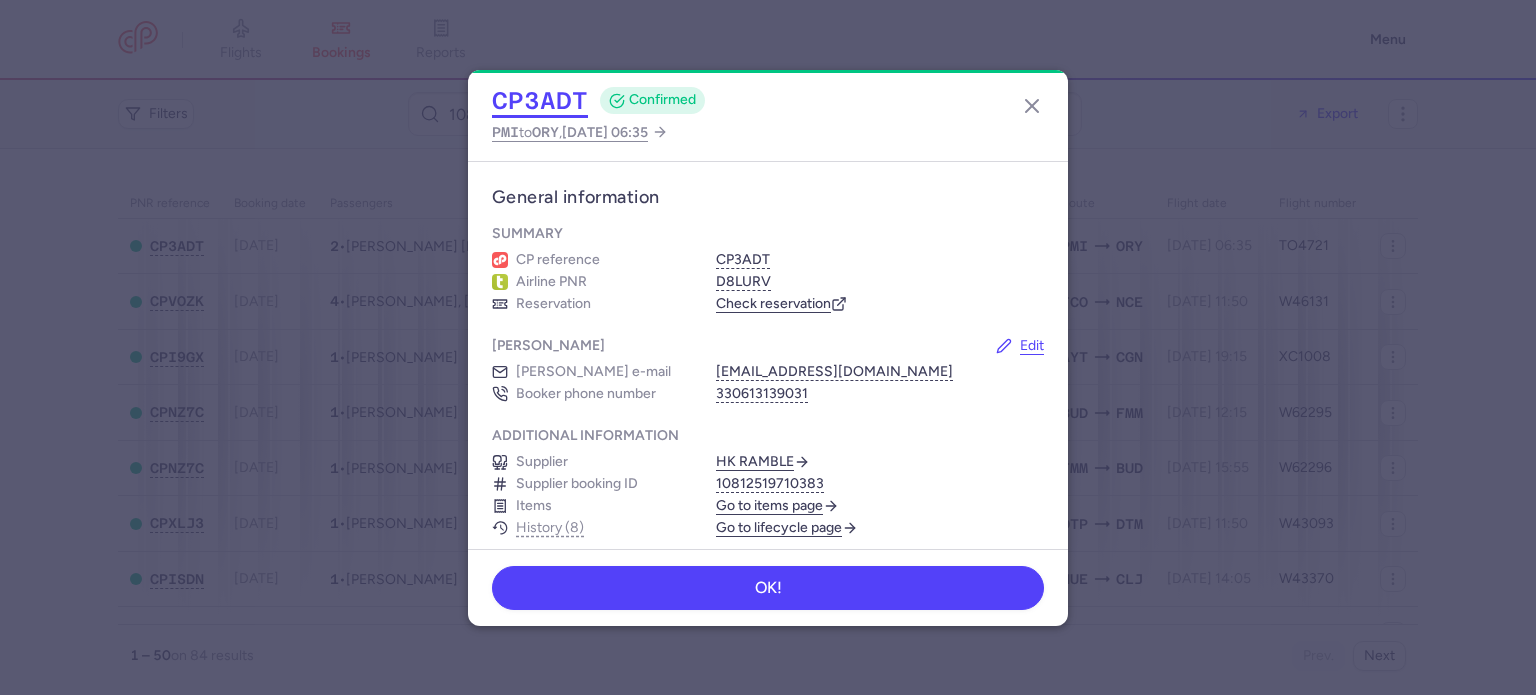 scroll, scrollTop: 0, scrollLeft: 0, axis: both 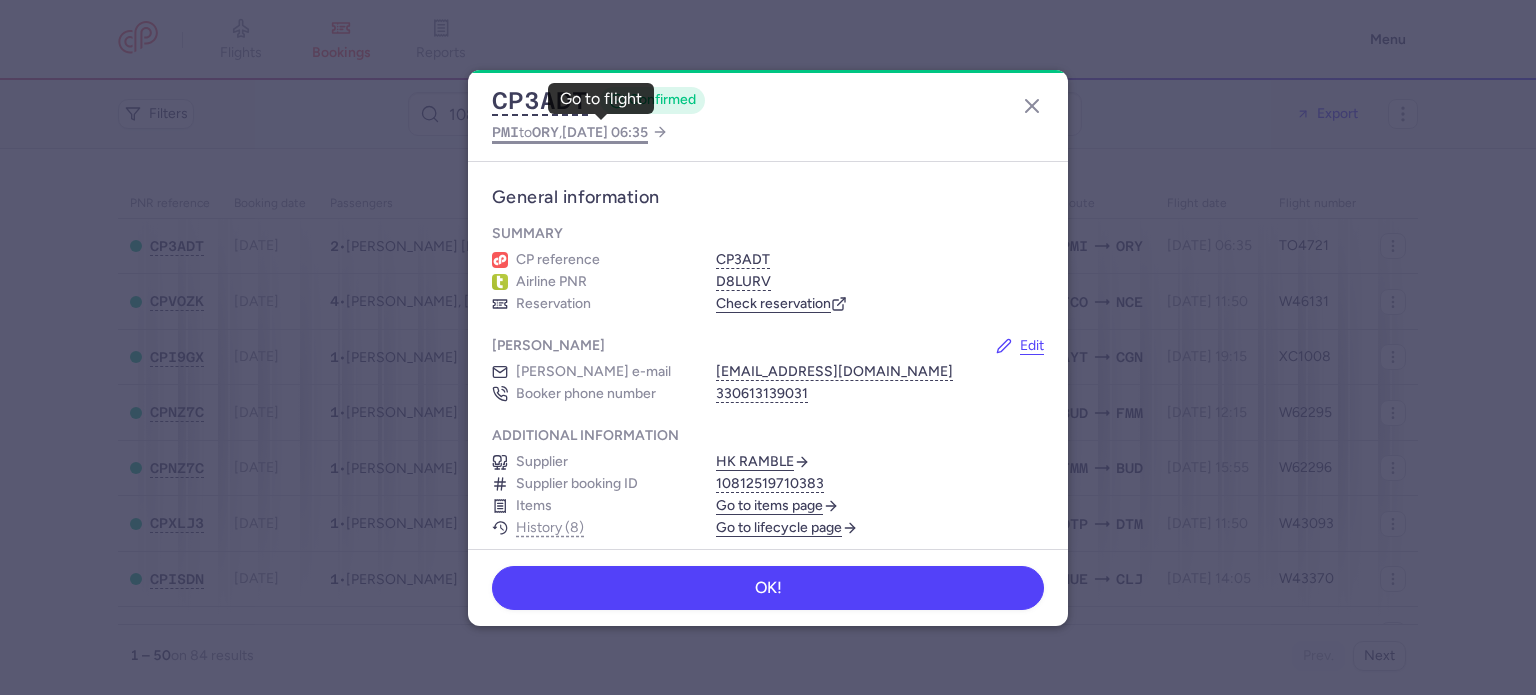 click on "PMI  to  [GEOGRAPHIC_DATA] ,  [DATE] 06:35" at bounding box center [570, 132] 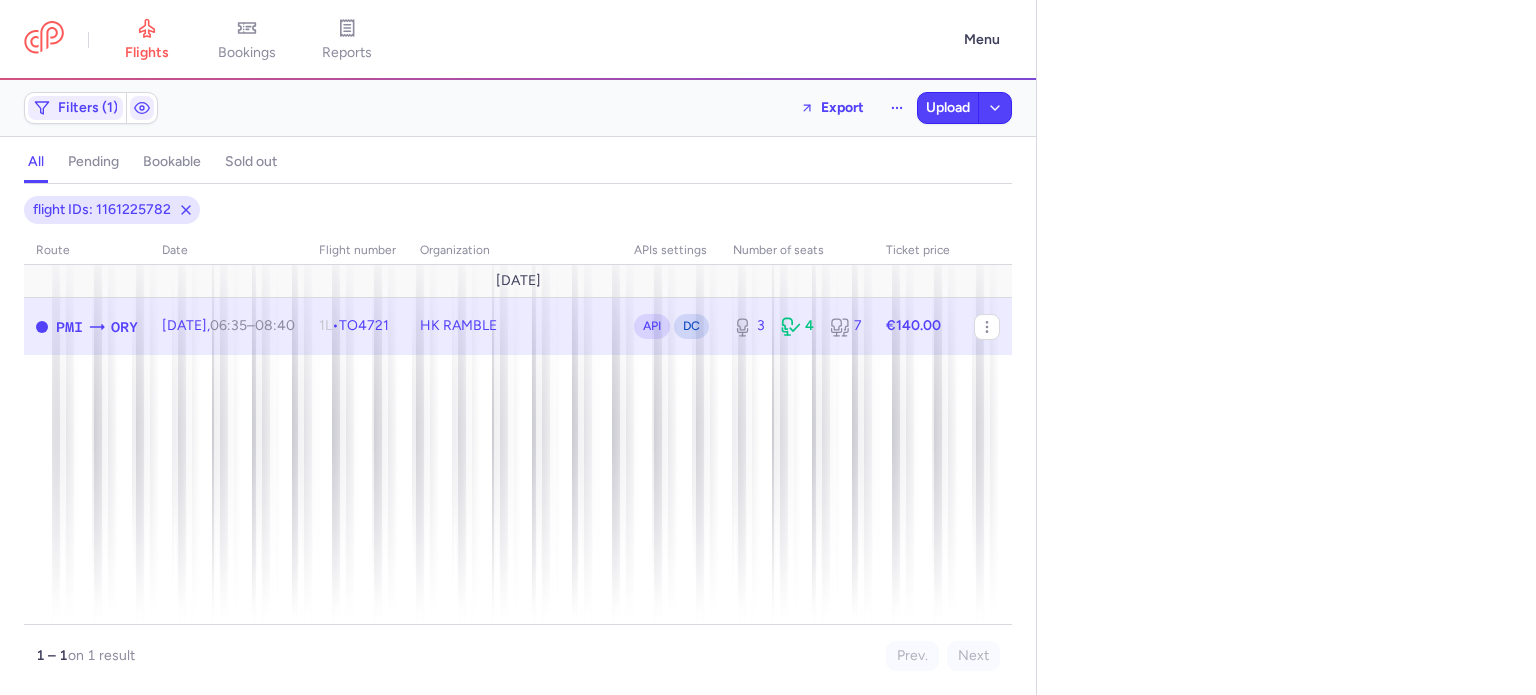 select on "days" 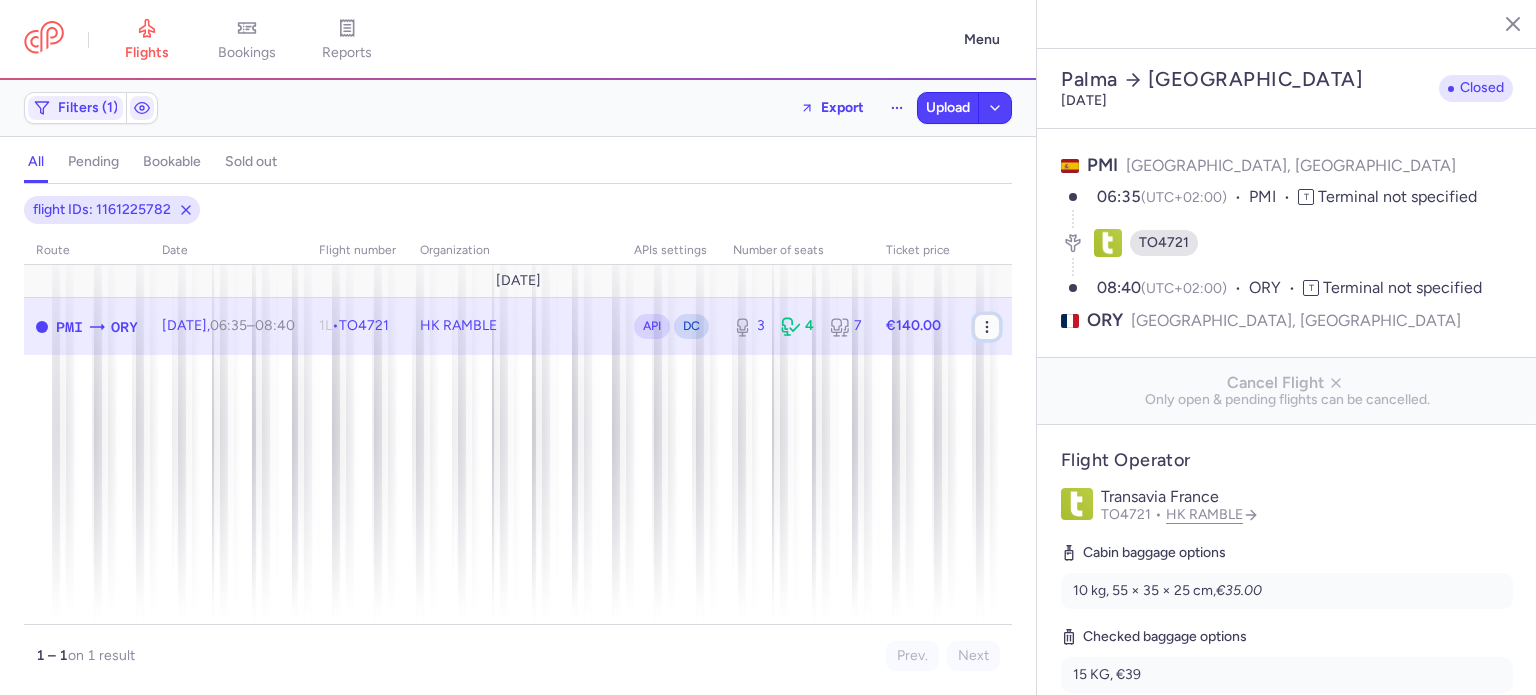 click 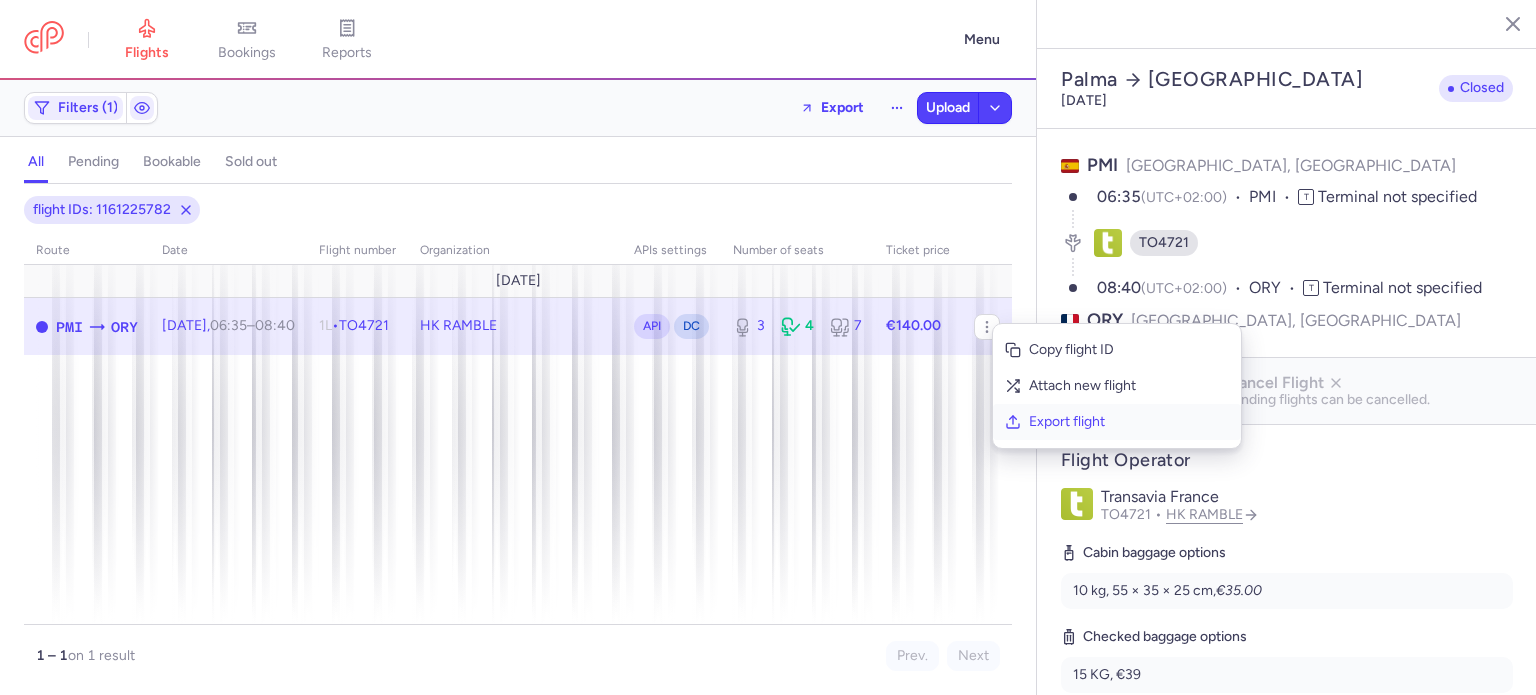 click on "Export flight" 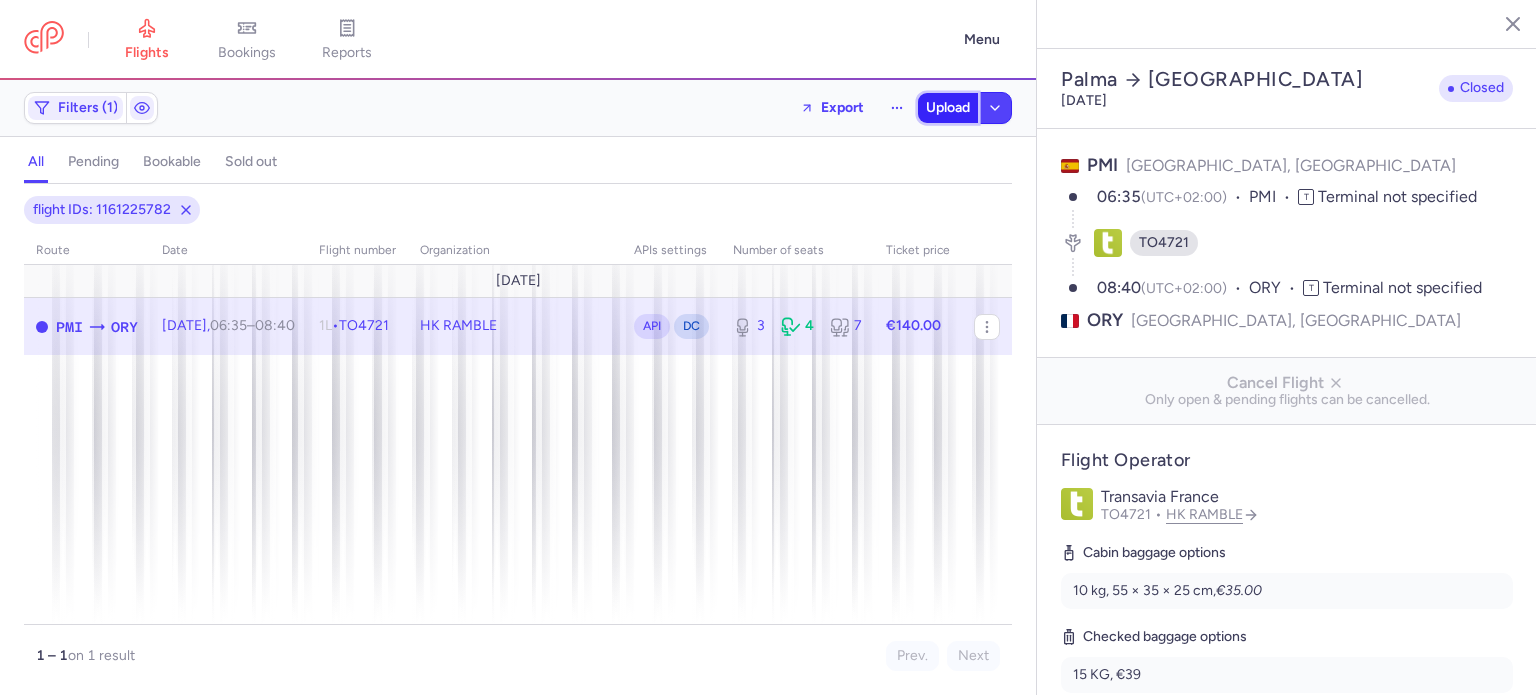 click on "Upload" at bounding box center [948, 108] 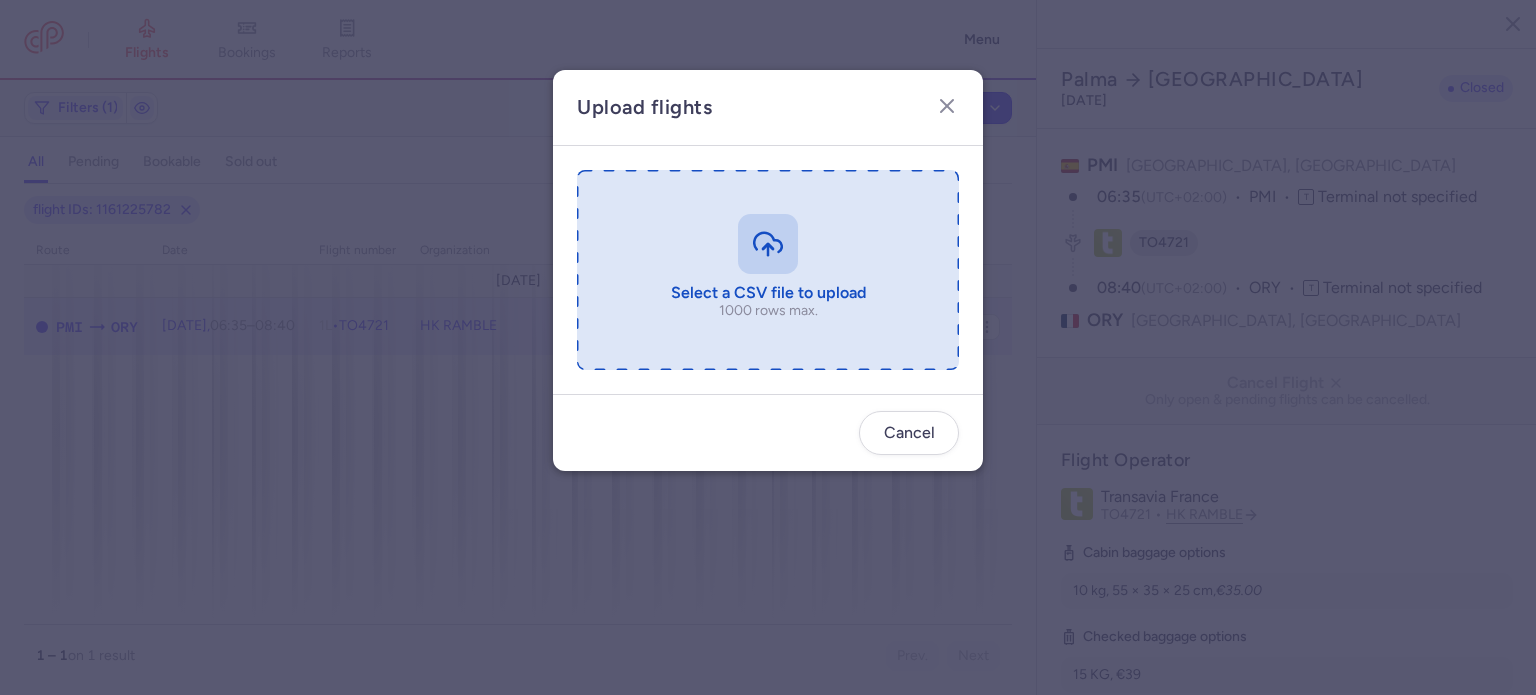 click at bounding box center [768, 270] 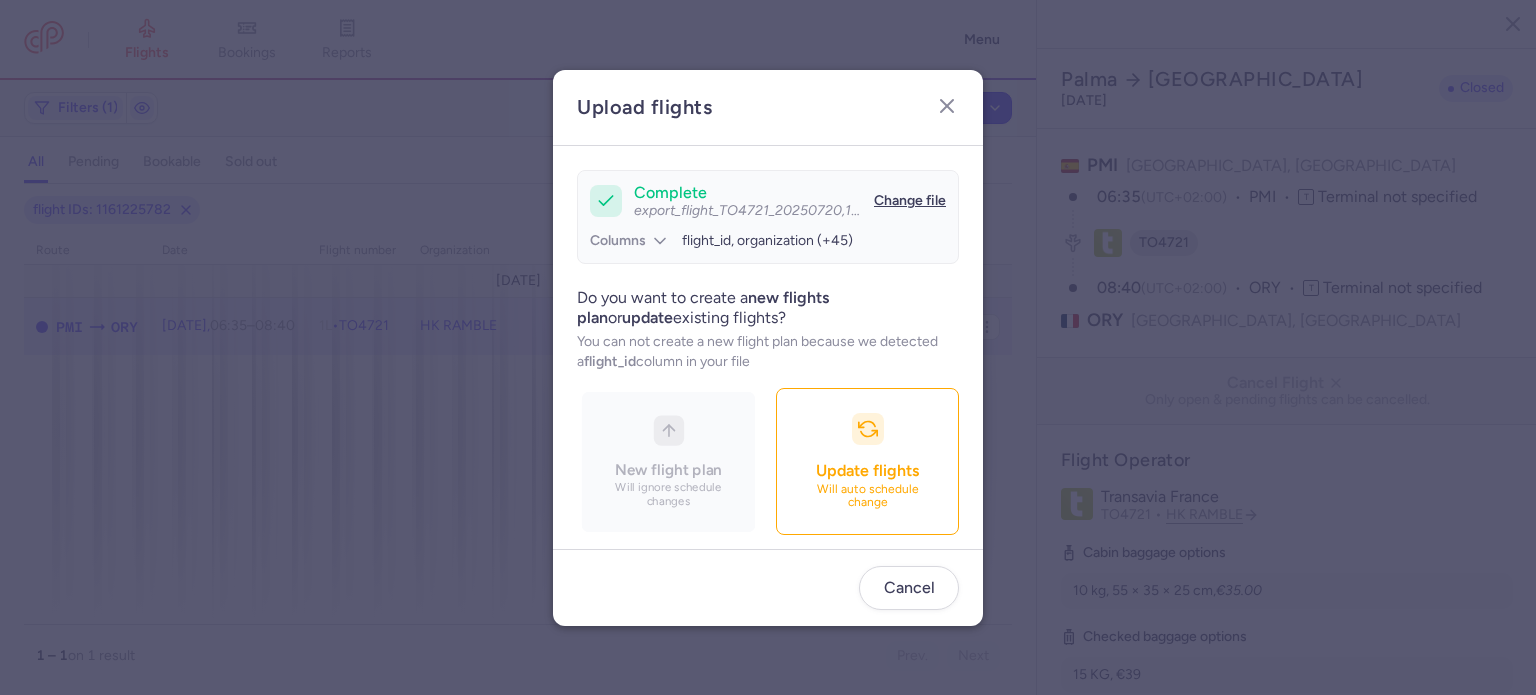 scroll, scrollTop: 172, scrollLeft: 0, axis: vertical 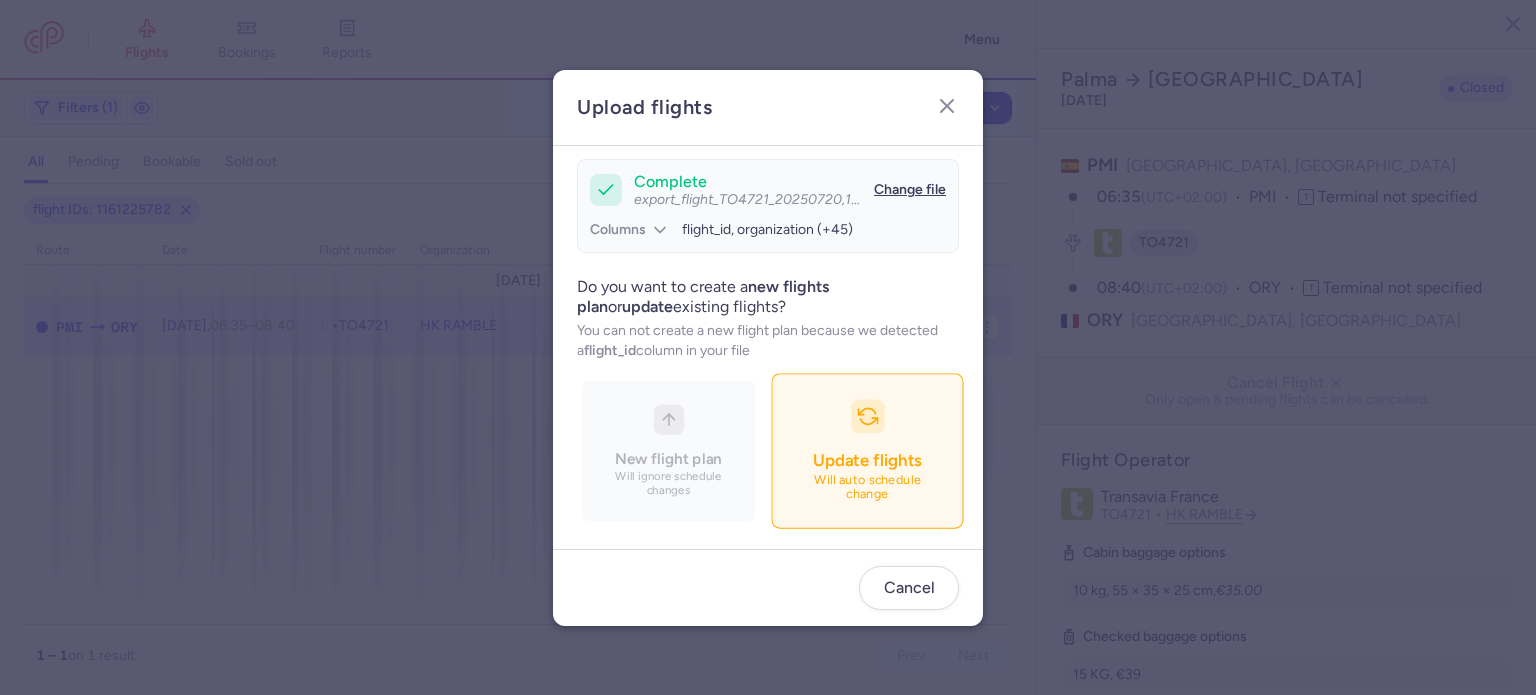 click on "Update flights" at bounding box center (867, 460) 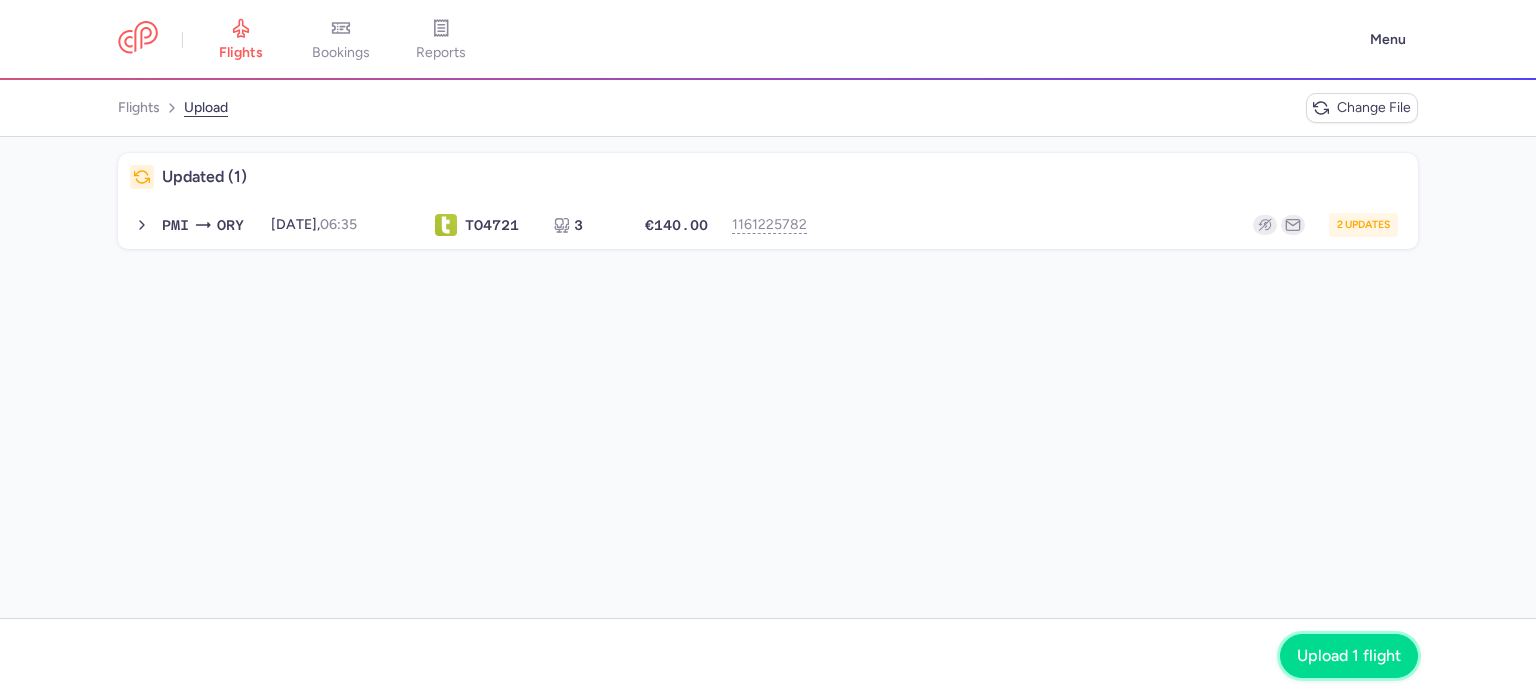 click on "Upload 1 flight" 